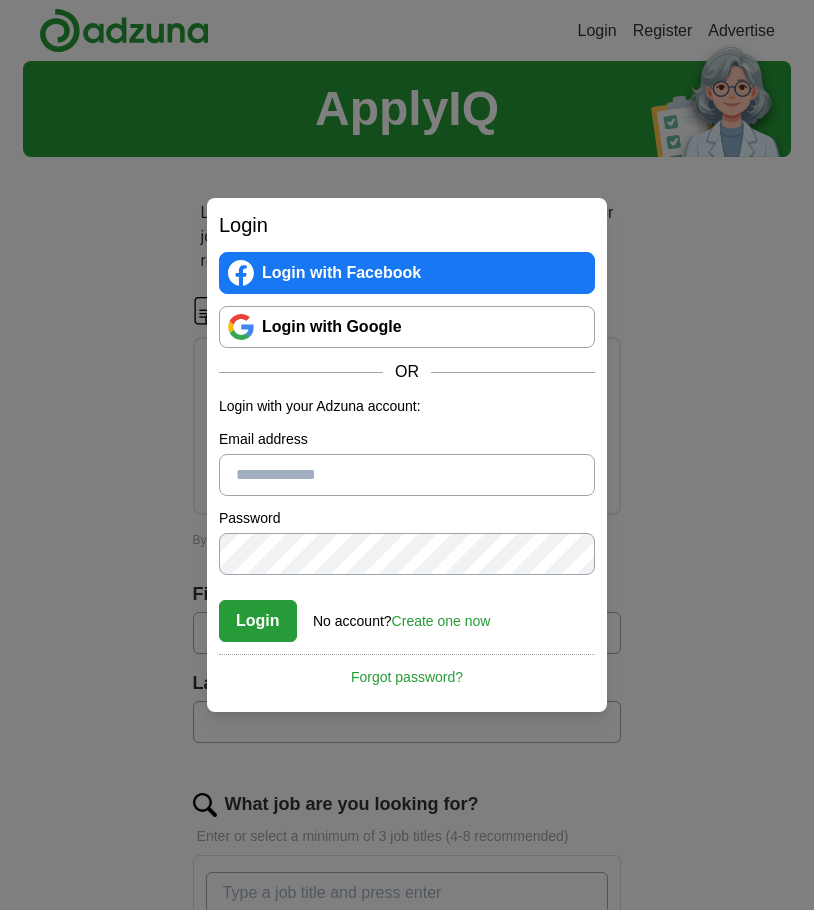 scroll, scrollTop: 0, scrollLeft: 0, axis: both 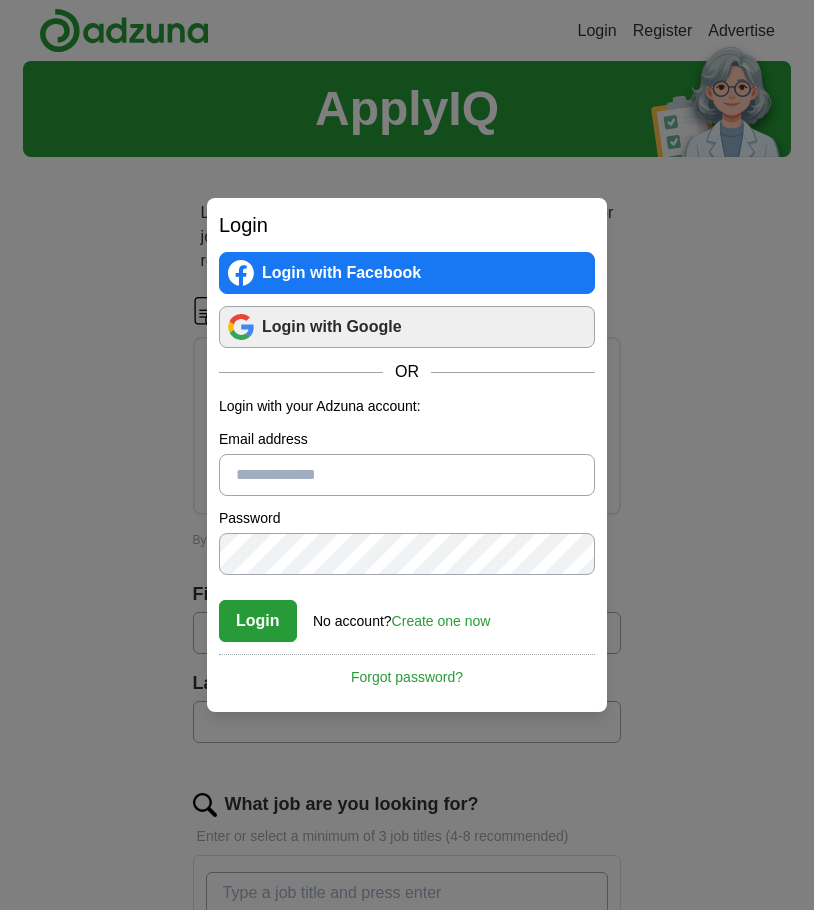 click on "Login with Google" at bounding box center [407, 327] 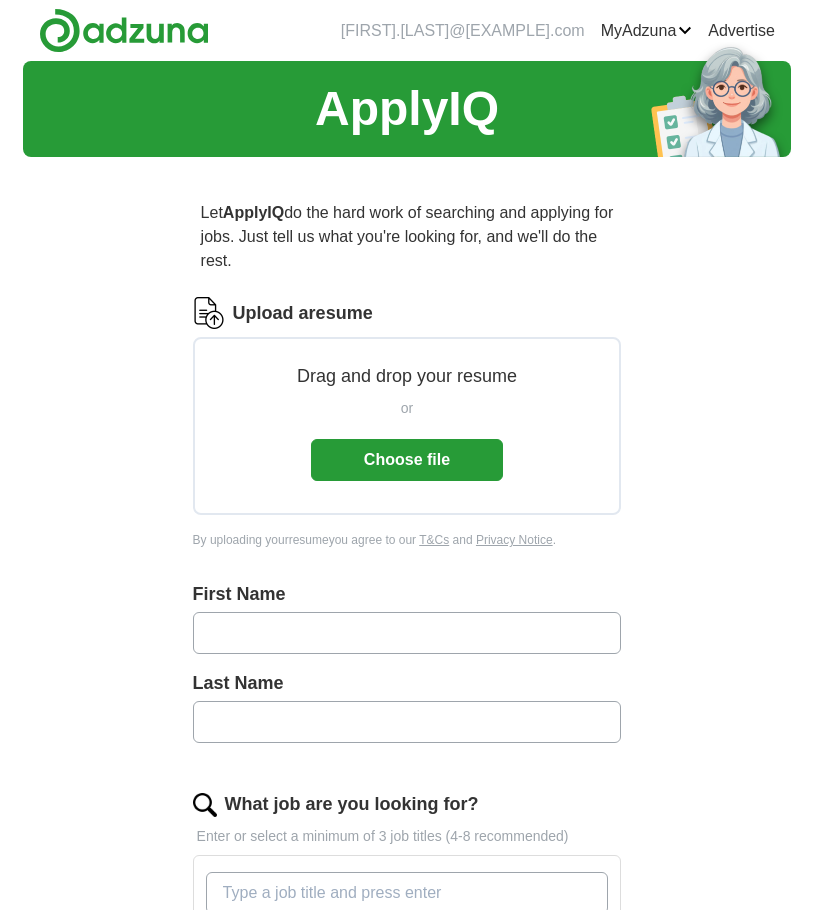 scroll, scrollTop: 0, scrollLeft: 0, axis: both 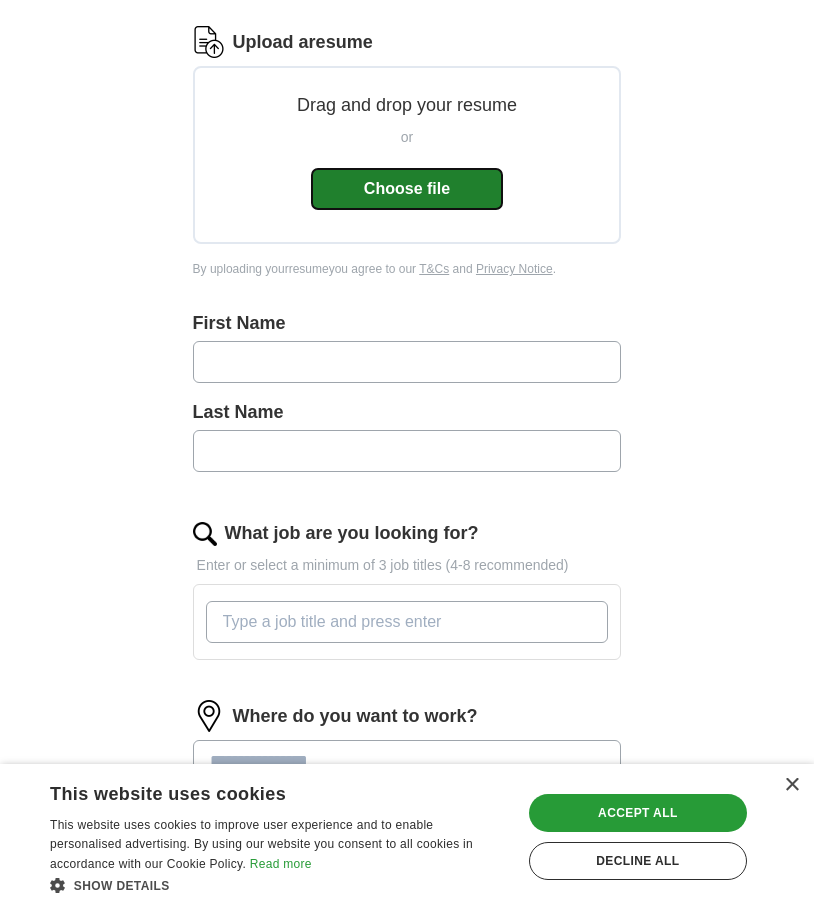 click on "Choose file" at bounding box center [407, 189] 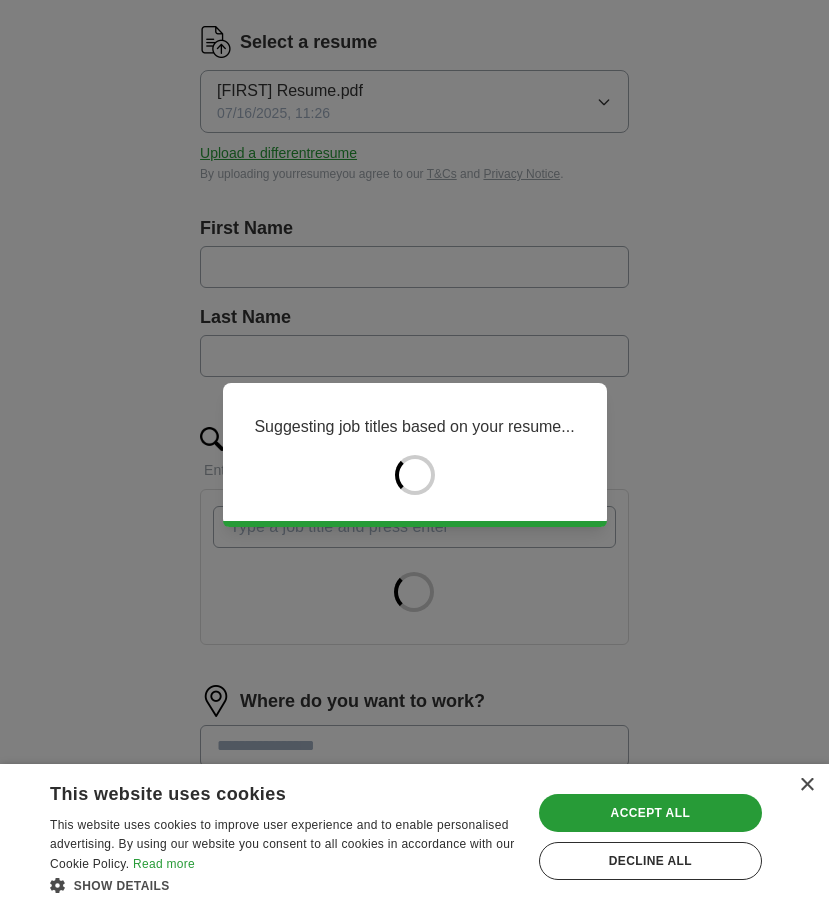 type on "******" 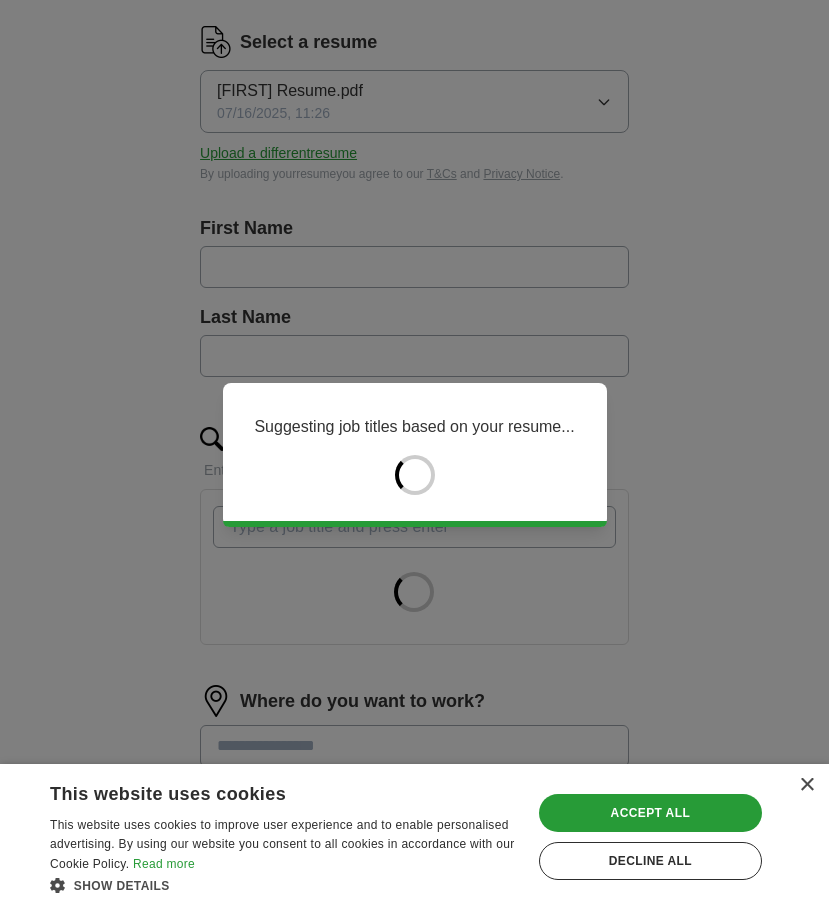 type on "*******" 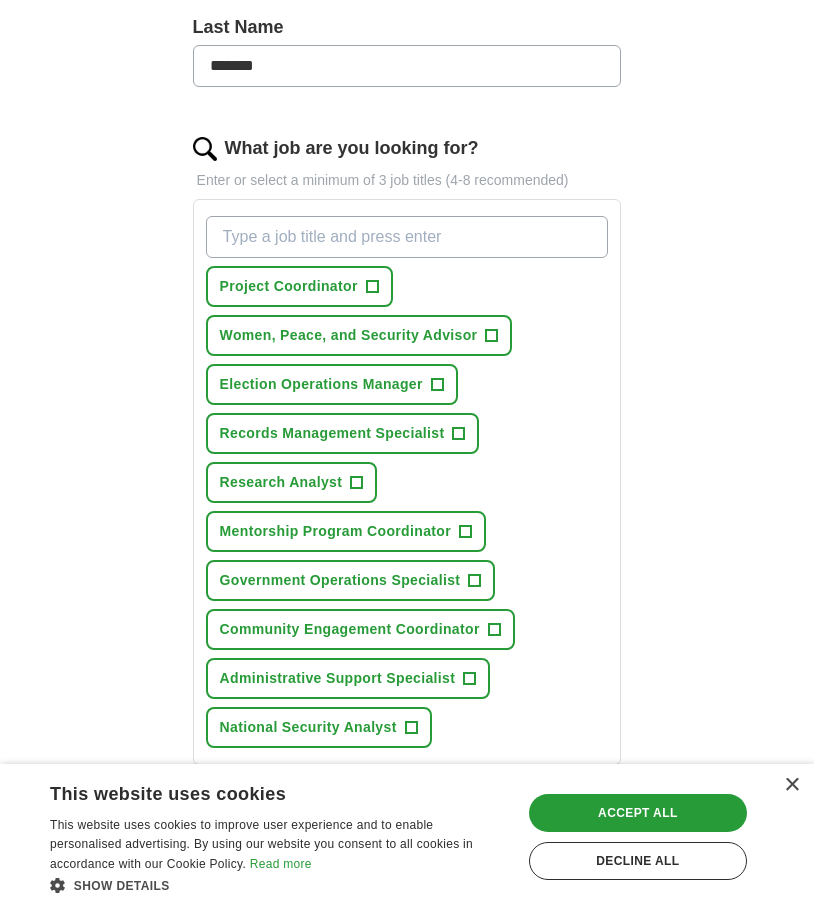 scroll, scrollTop: 571, scrollLeft: 0, axis: vertical 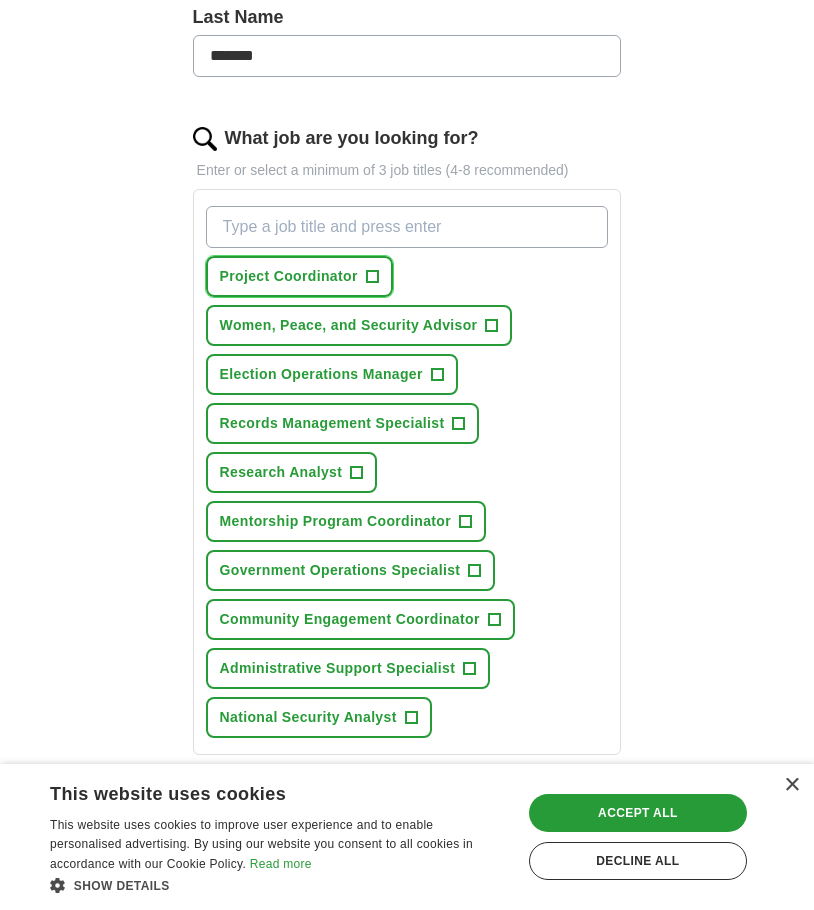 click on "+" at bounding box center [372, 277] 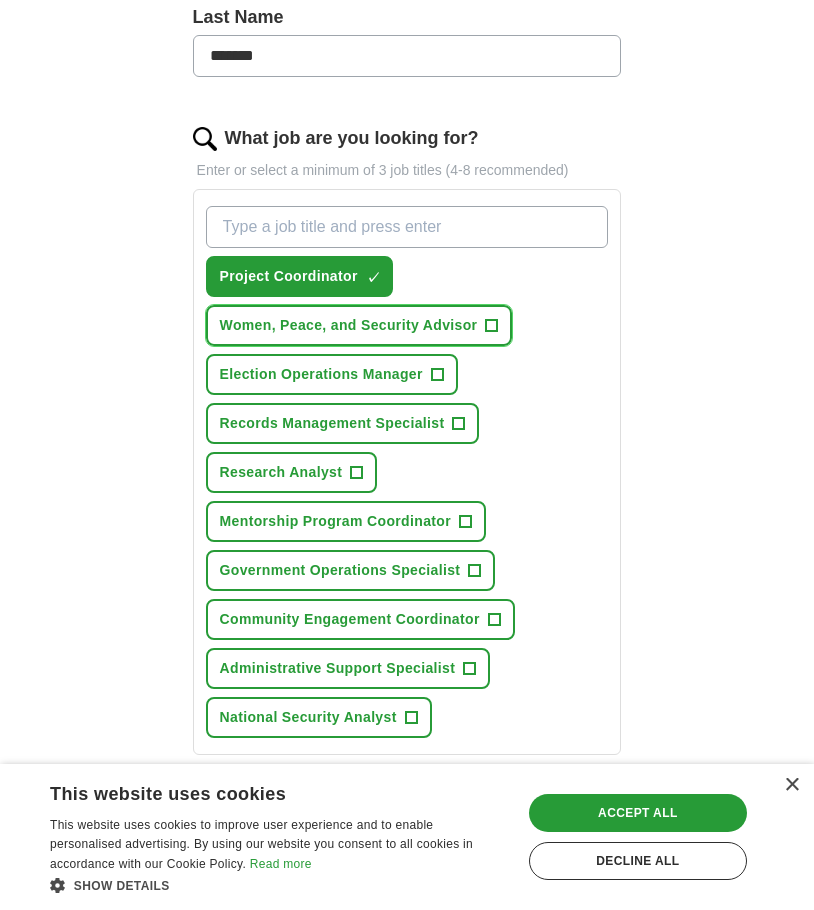 click on "+" at bounding box center (492, 326) 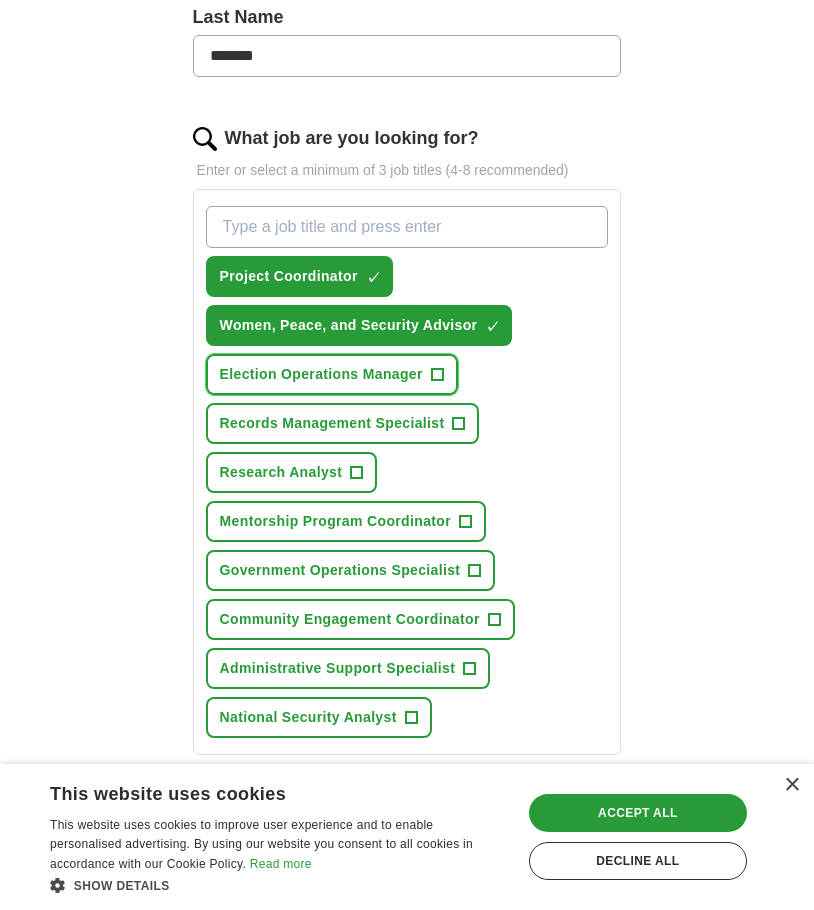 click on "Election Operations Manager +" at bounding box center [332, 374] 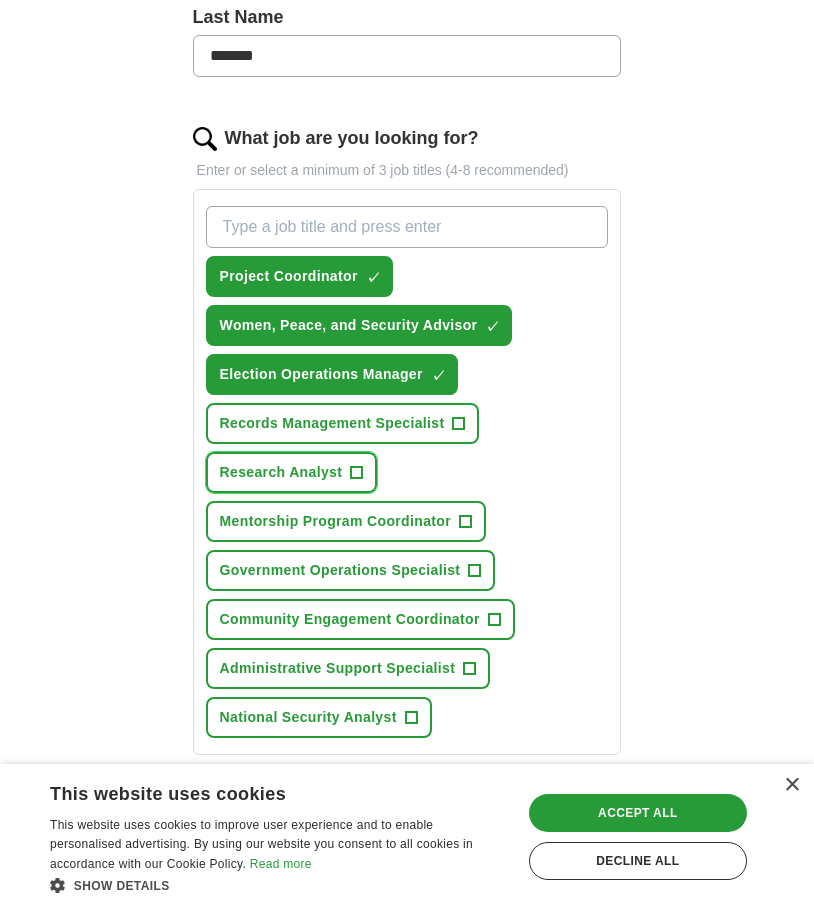 click on "Research Analyst +" at bounding box center [292, 472] 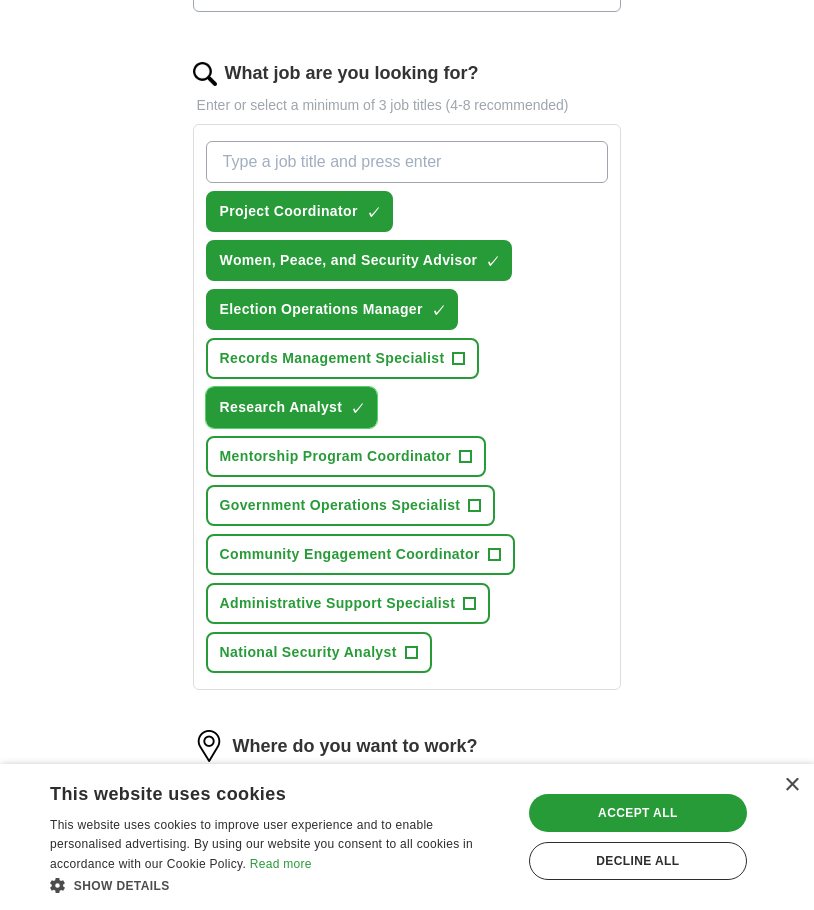 scroll, scrollTop: 671, scrollLeft: 0, axis: vertical 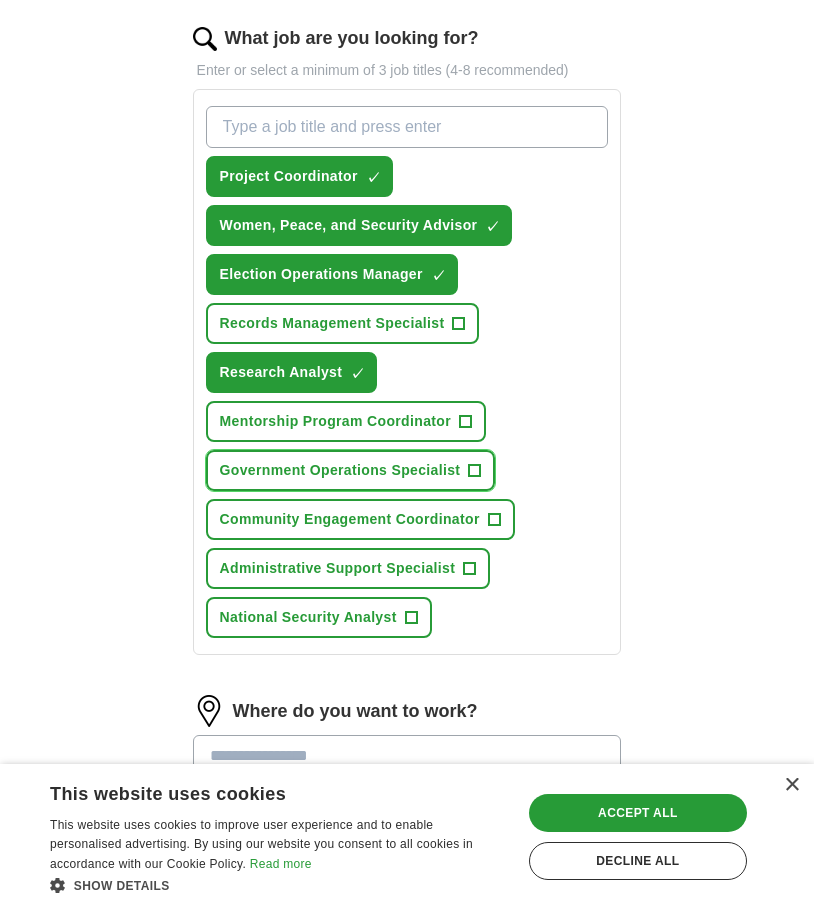 click on "Government Operations Specialist +" at bounding box center (351, 470) 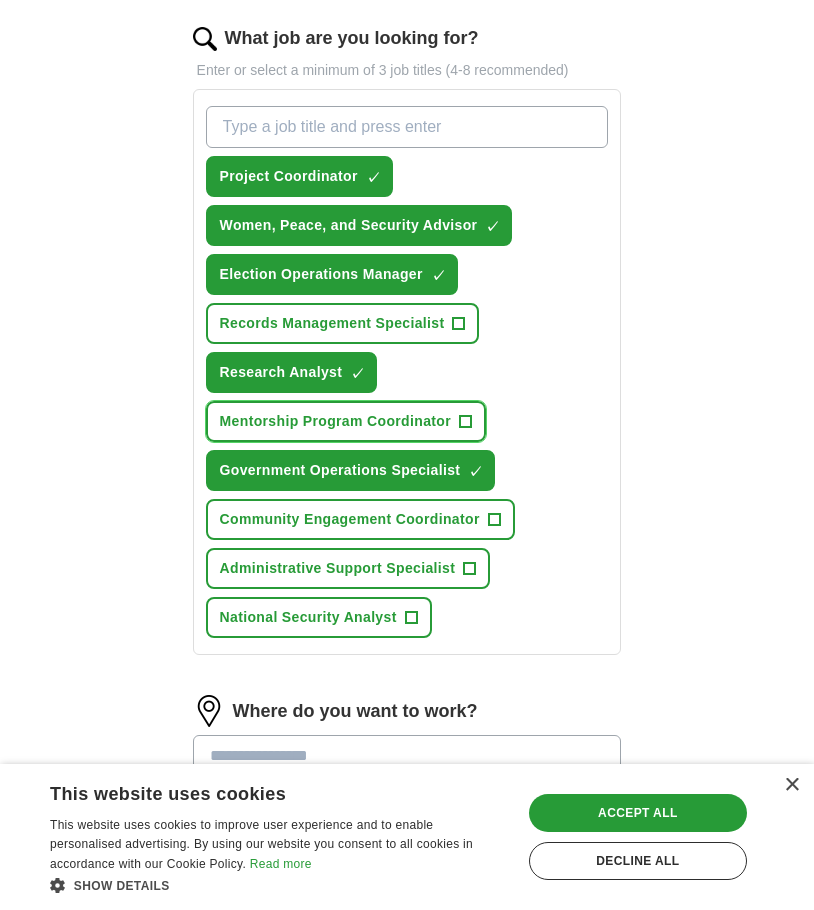click on "Mentorship Program Coordinator +" at bounding box center (346, 421) 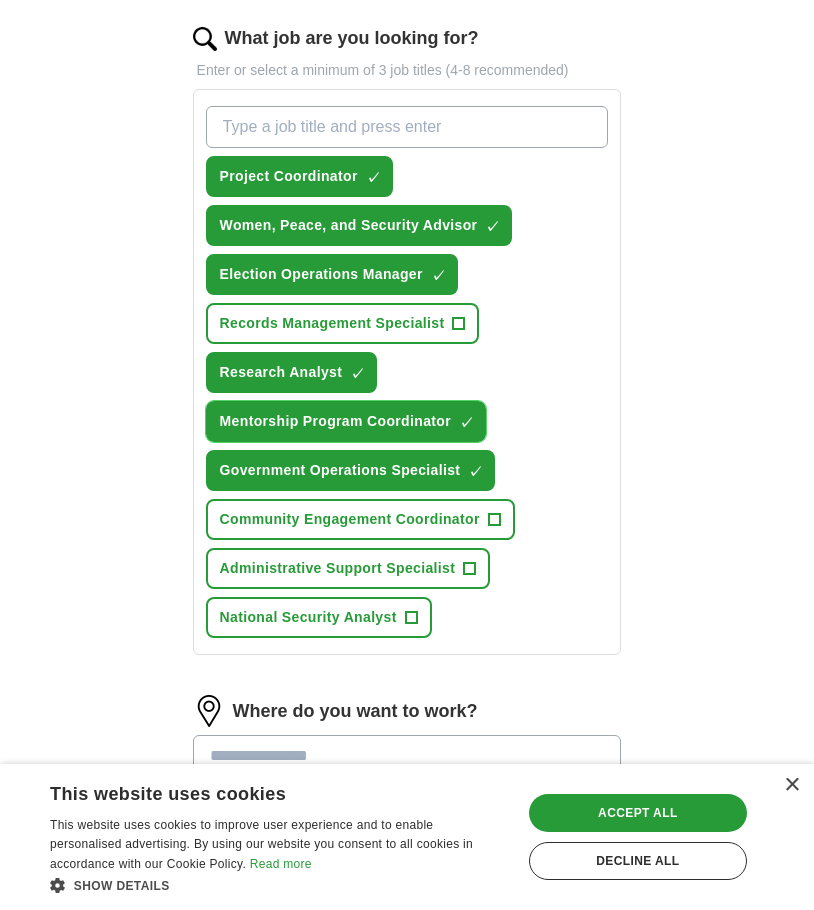 click on "Mentorship Program Coordinator ✓ ×" at bounding box center (346, 421) 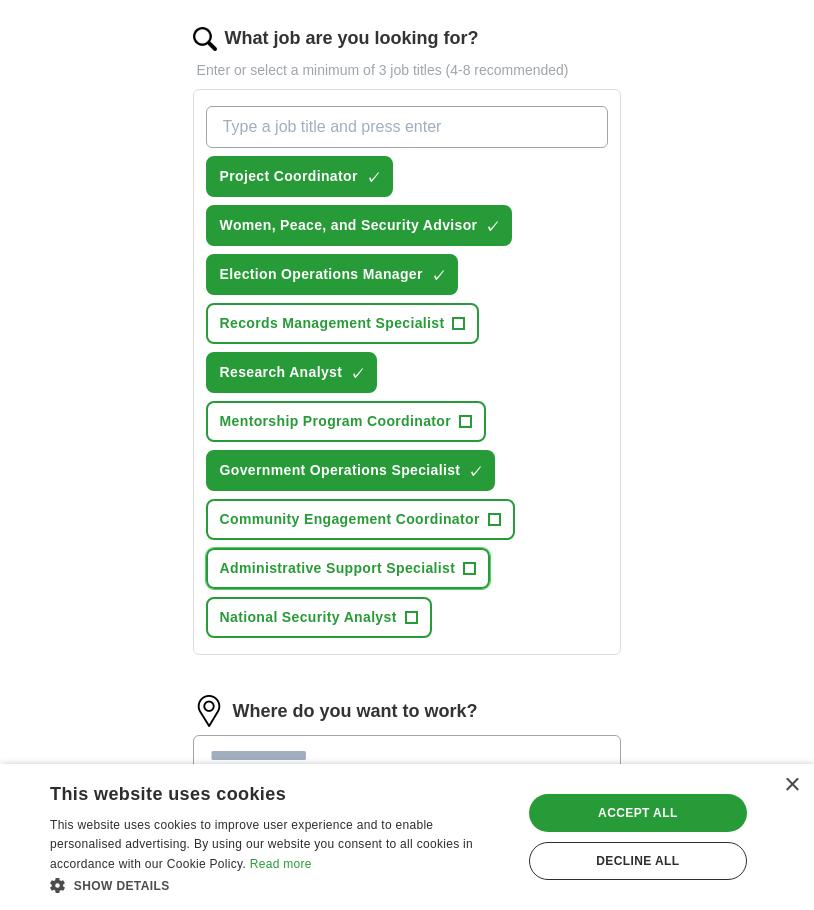 click on "Administrative Support Specialist" at bounding box center (338, 568) 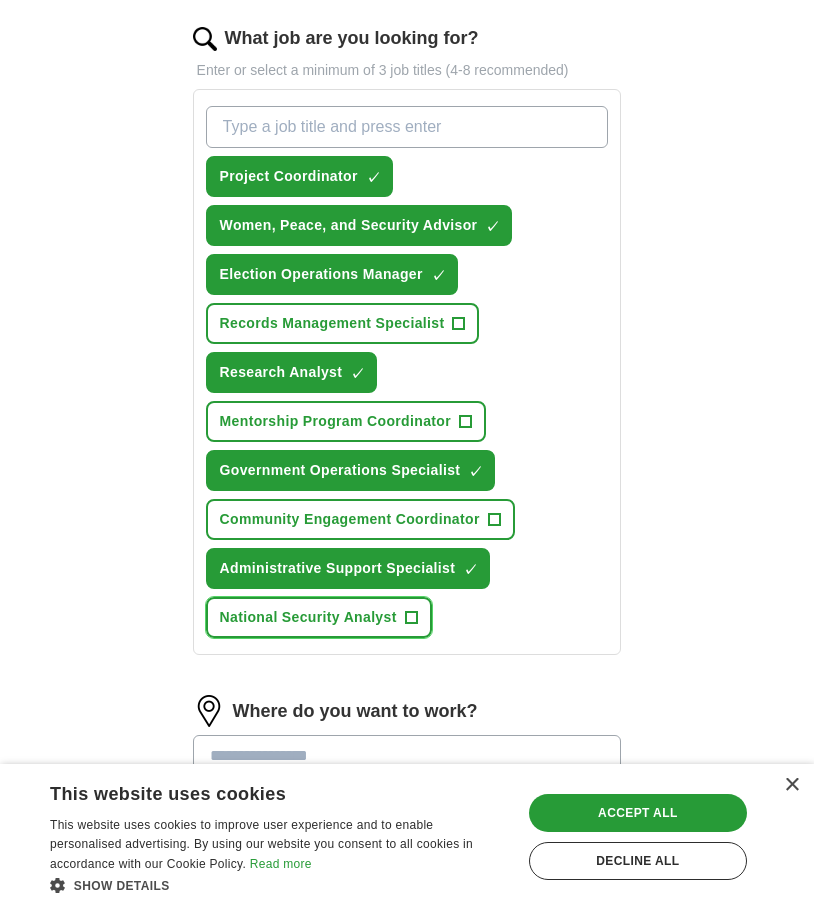 click on "+" at bounding box center (411, 618) 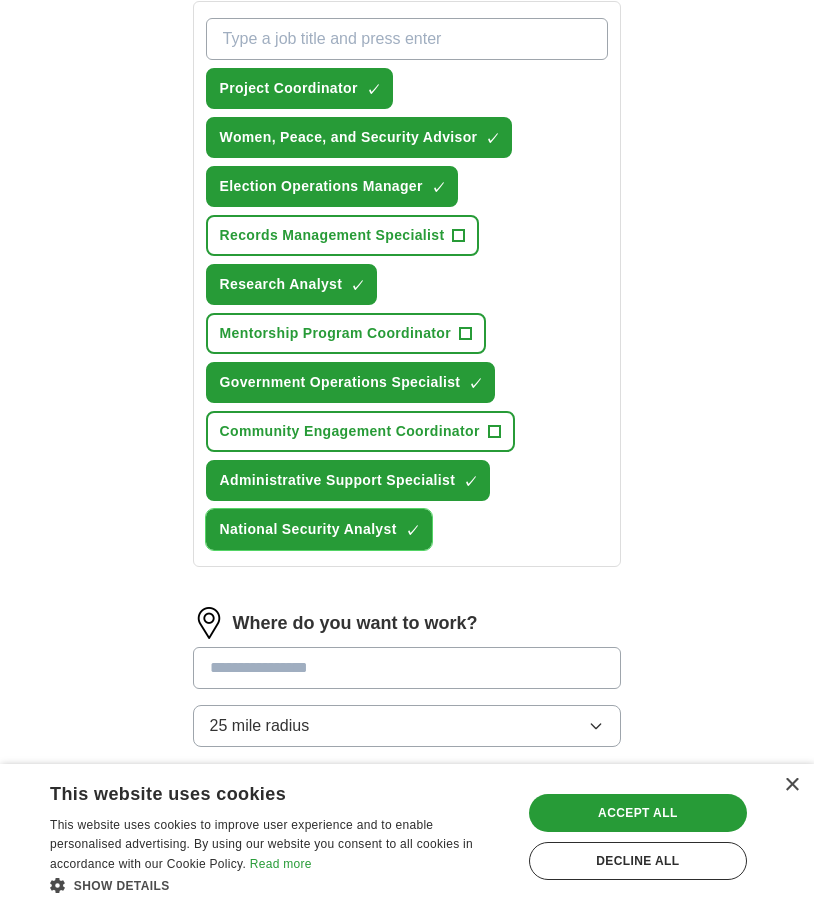 scroll, scrollTop: 671, scrollLeft: 0, axis: vertical 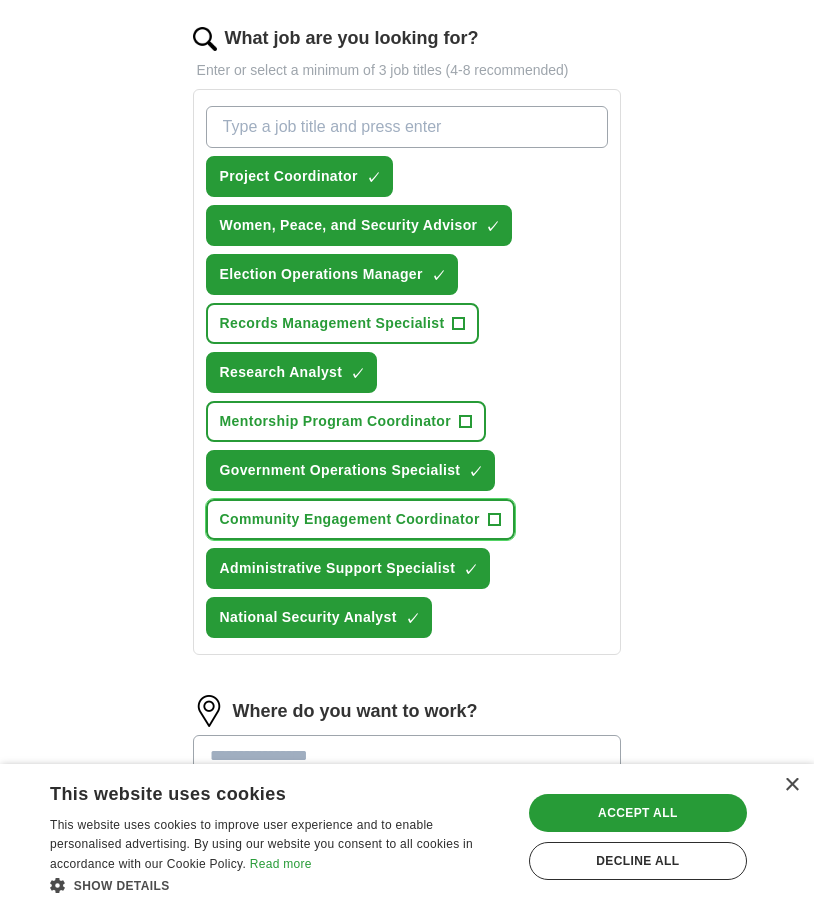 click on "Community Engagement Coordinator +" at bounding box center [360, 519] 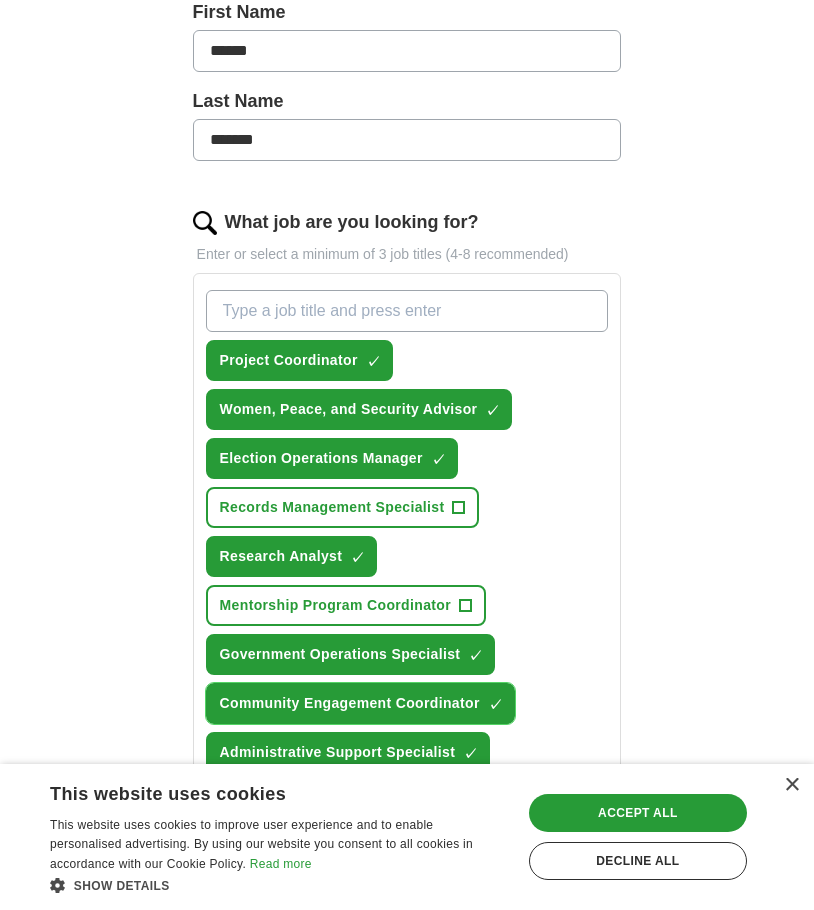scroll, scrollTop: 466, scrollLeft: 0, axis: vertical 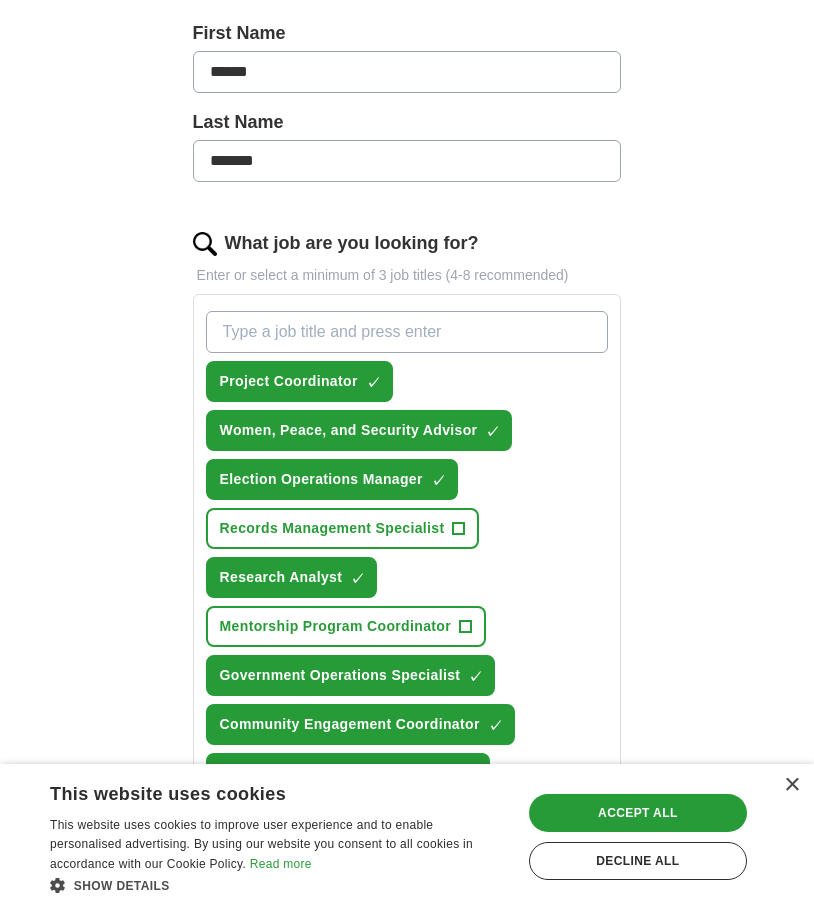 click on "What job are you looking for?" at bounding box center [407, 332] 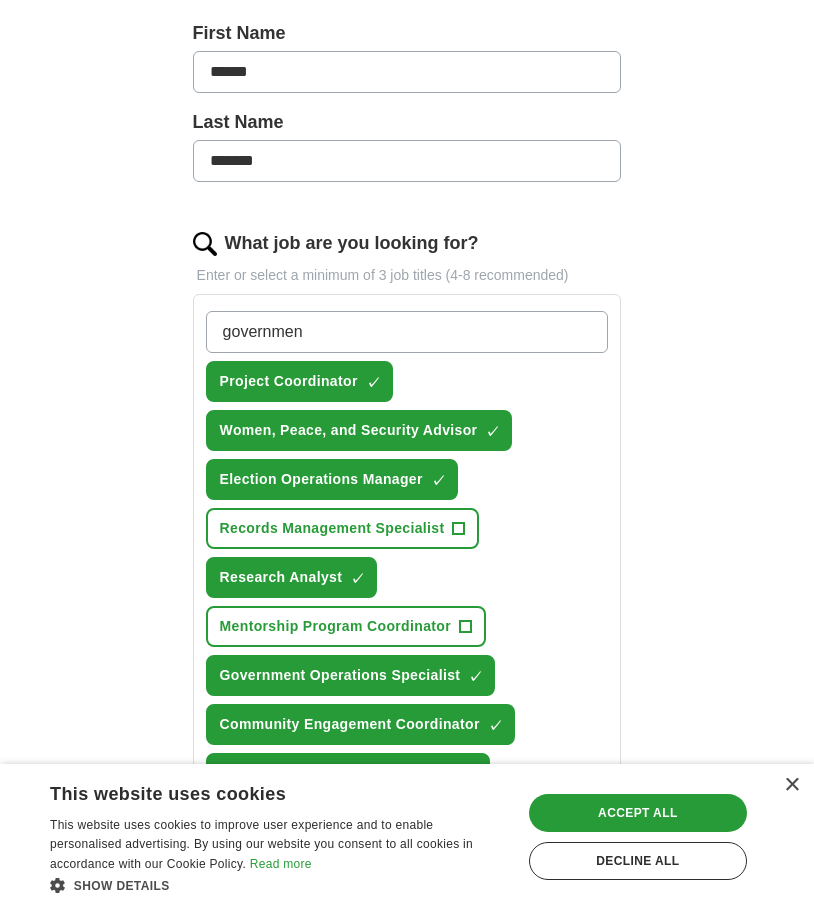 type on "government" 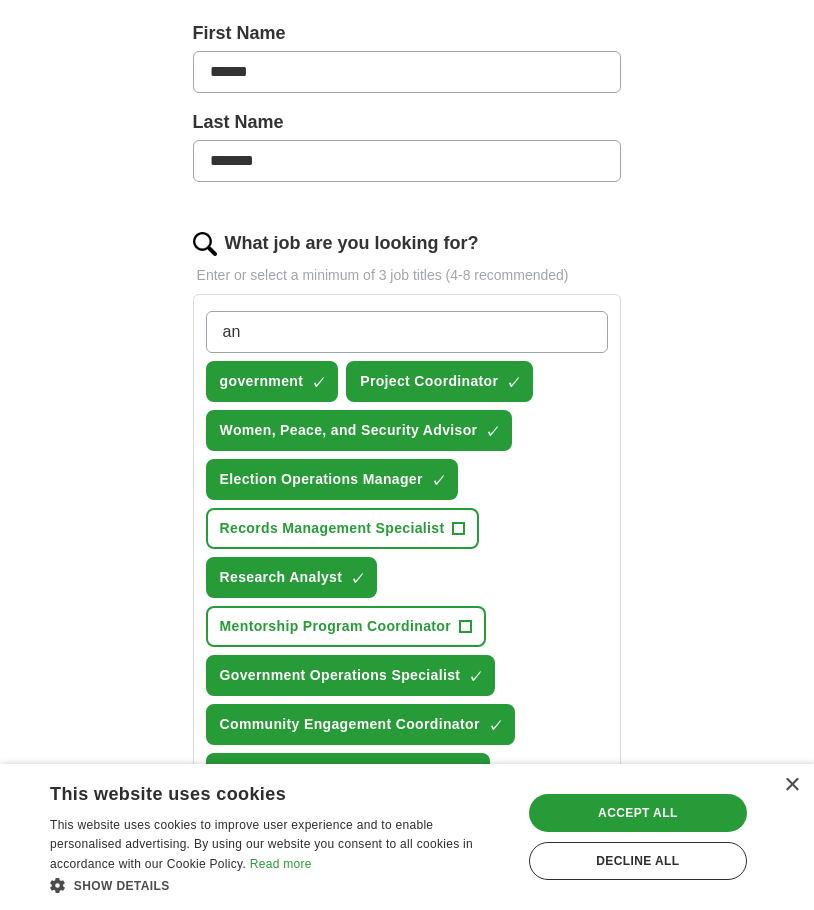 type on "a" 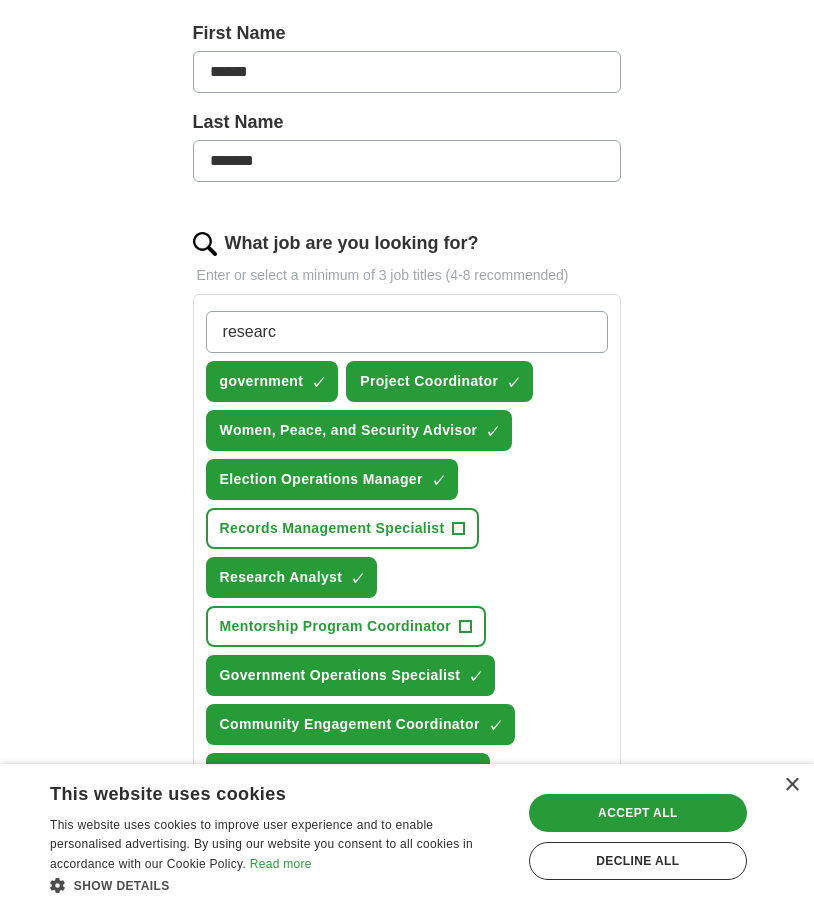 type on "research" 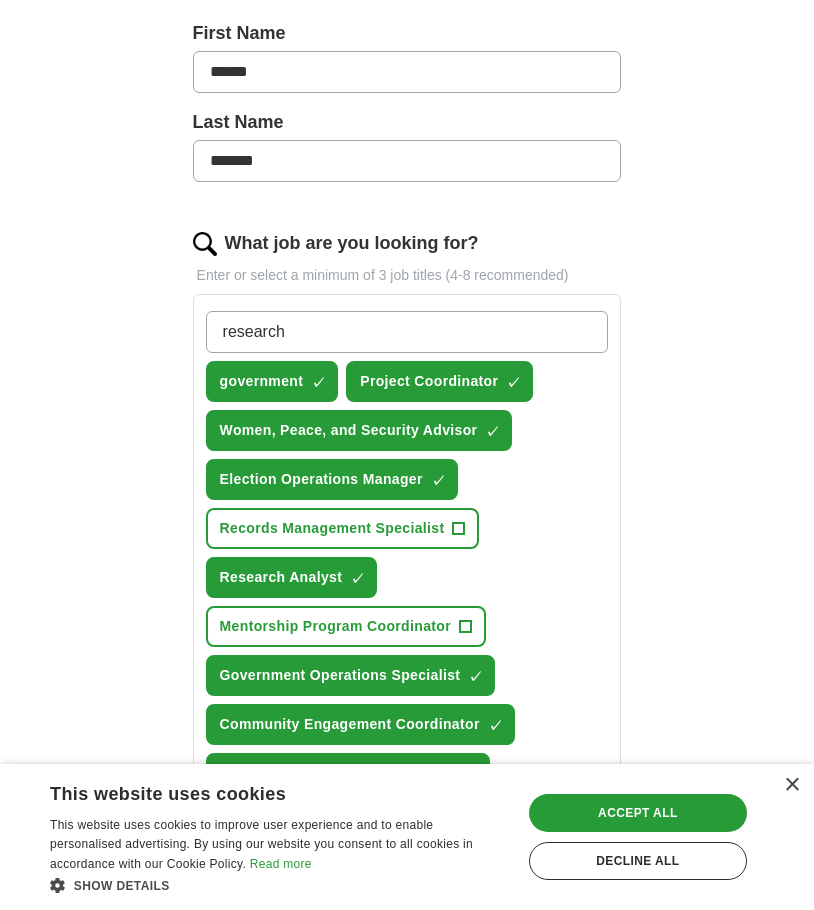 type 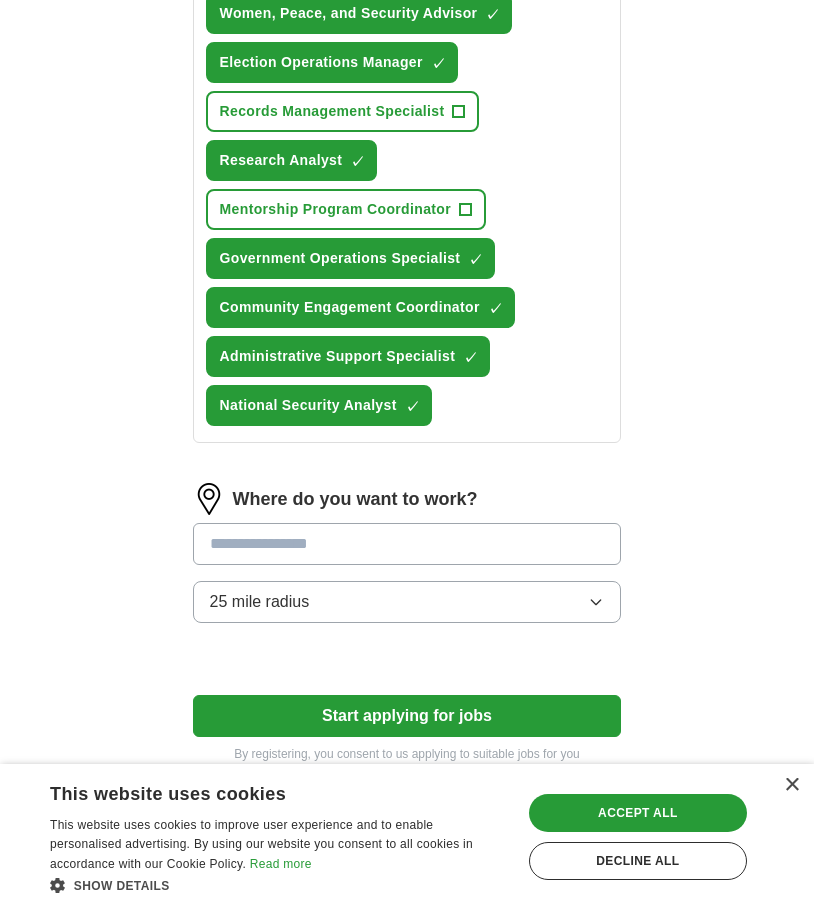 scroll, scrollTop: 966, scrollLeft: 0, axis: vertical 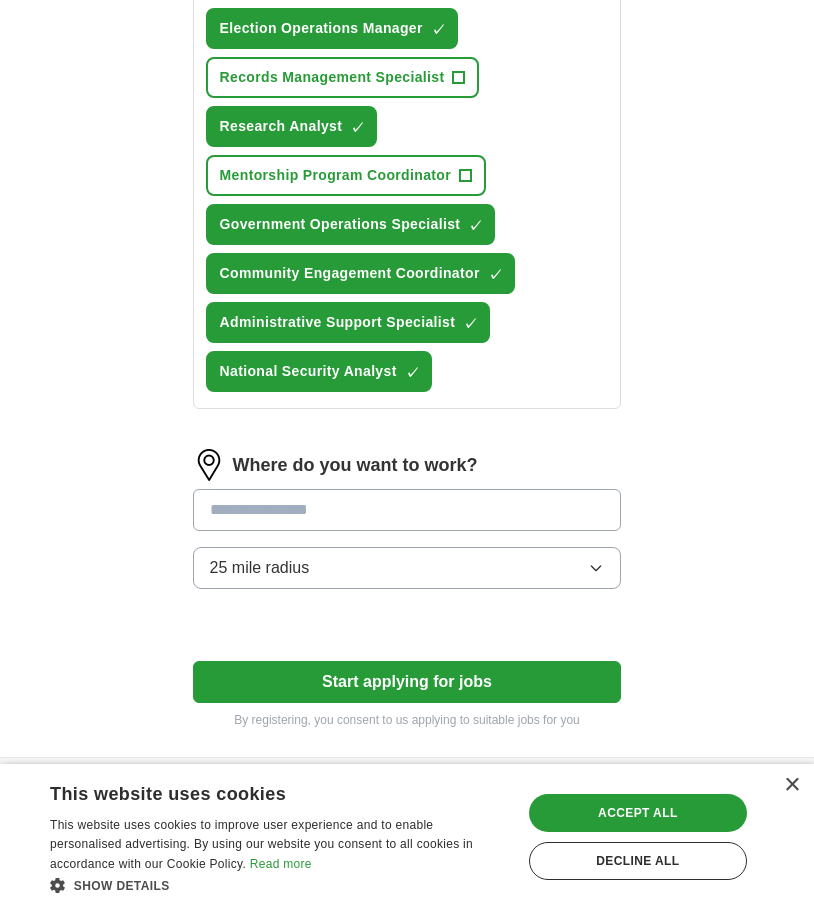drag, startPoint x: 405, startPoint y: 520, endPoint x: 395, endPoint y: 527, distance: 12.206555 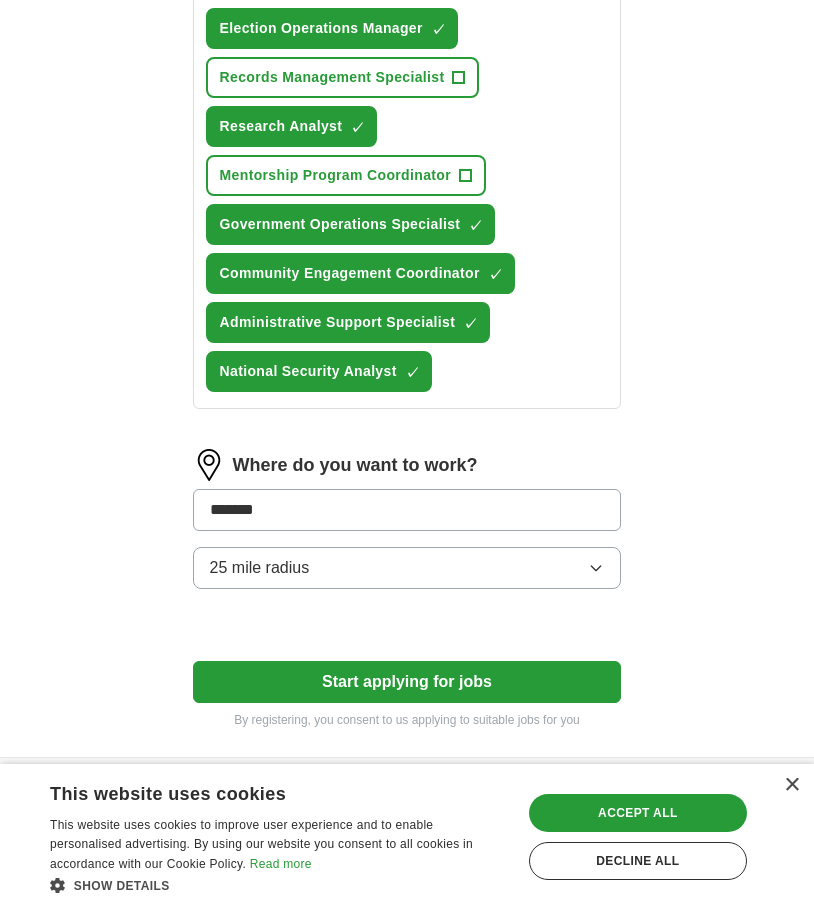 type on "******" 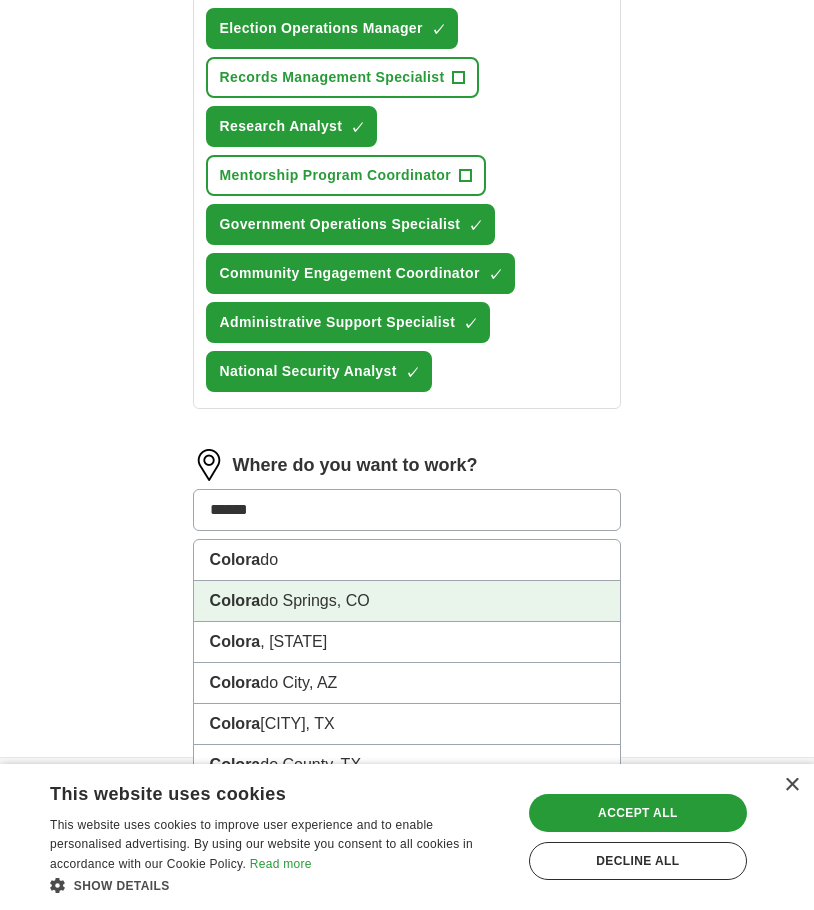 click on "Colorado Springs, CO" at bounding box center (407, 601) 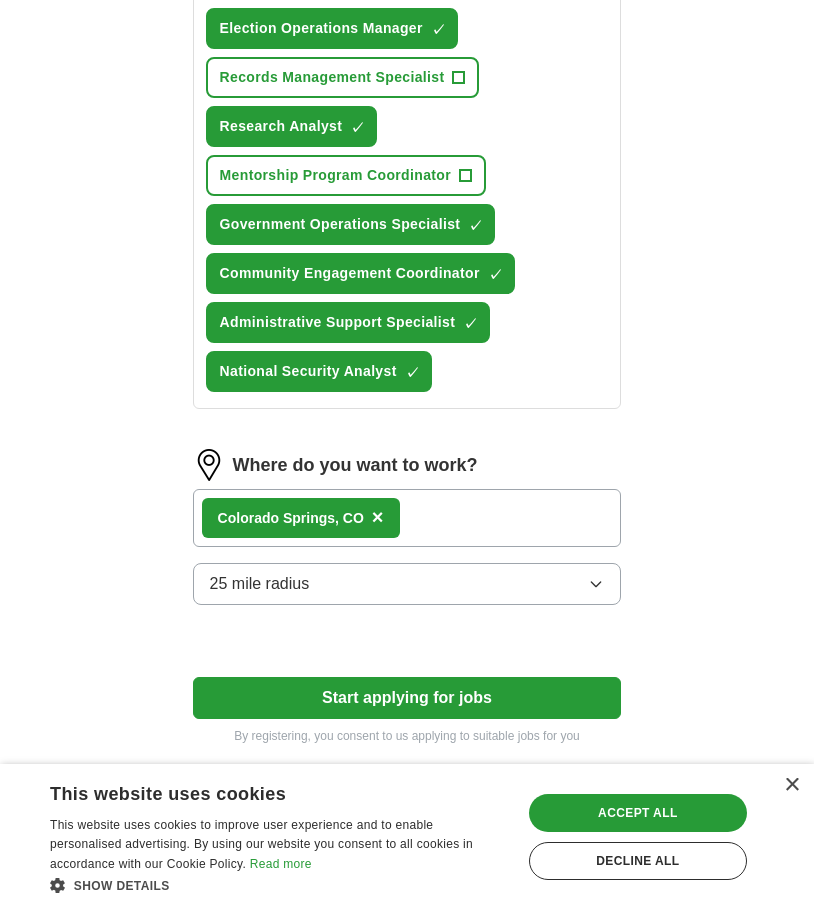 scroll, scrollTop: 1031, scrollLeft: 0, axis: vertical 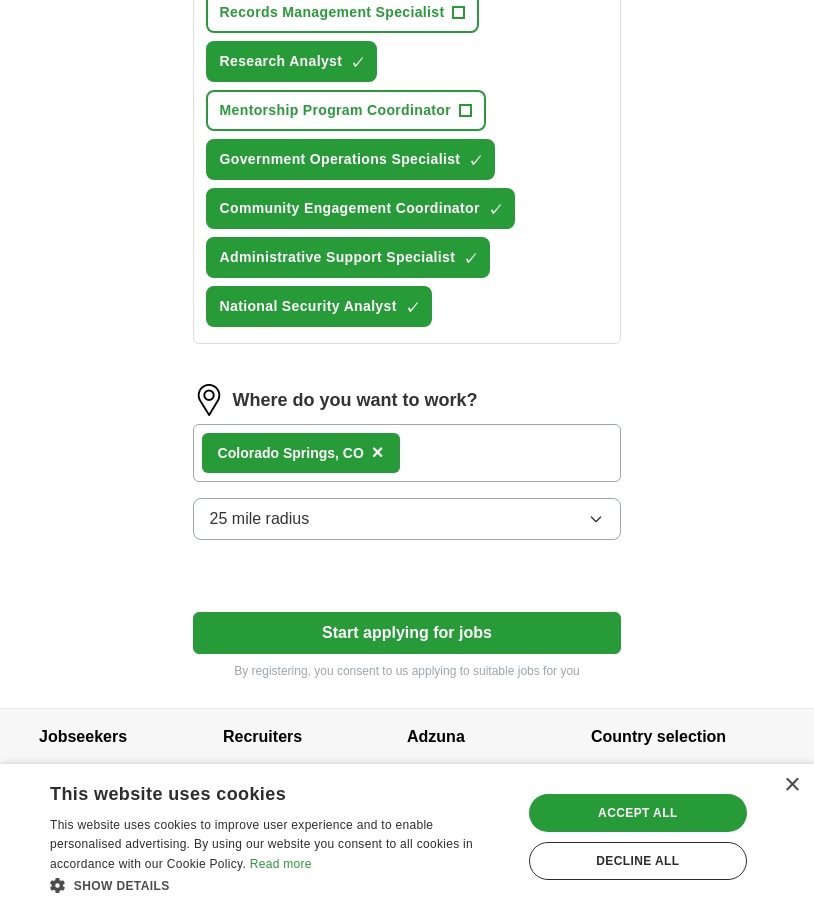 click on "Colora do [CITY], CO ×" at bounding box center (407, 453) 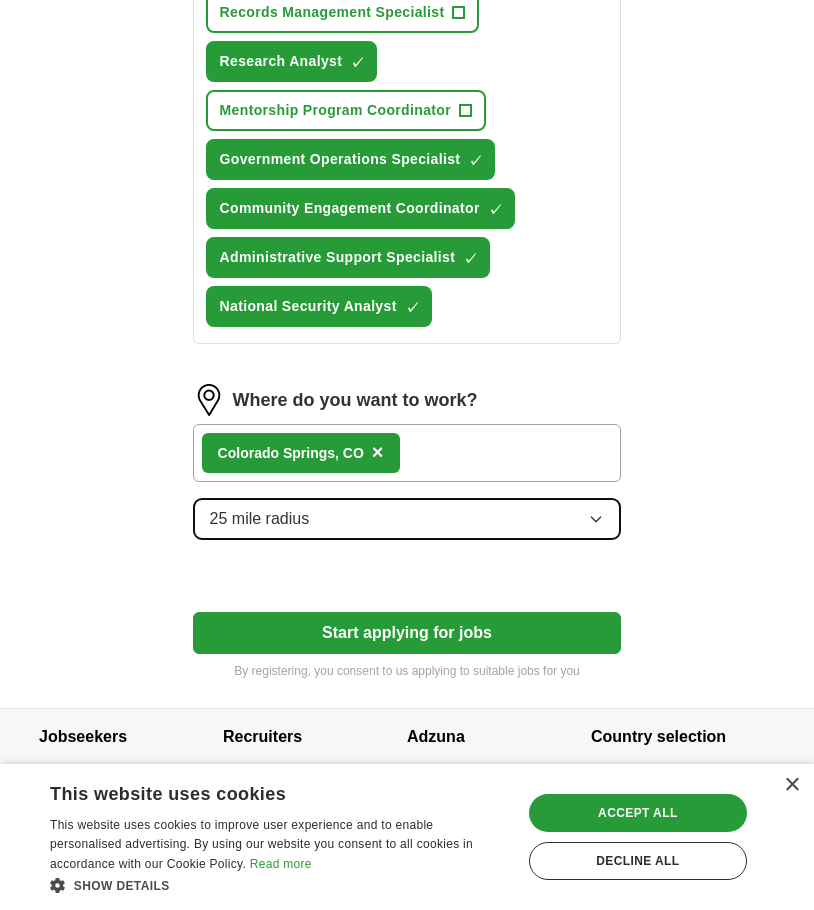 click on "25 mile radius" at bounding box center (407, 519) 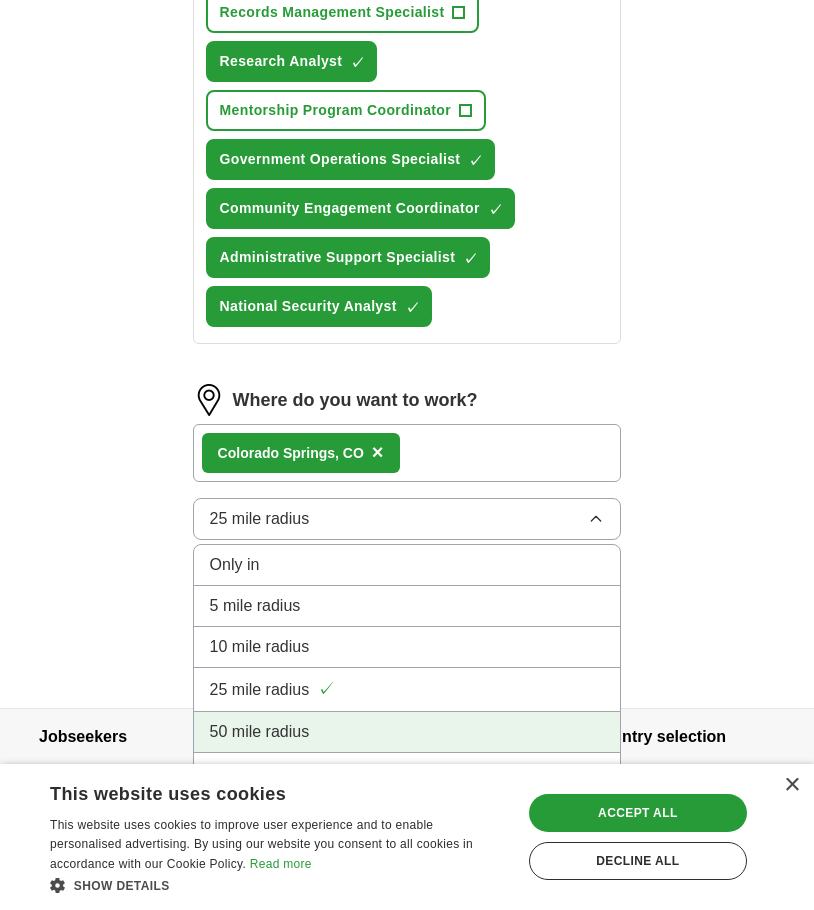 click on "50 mile radius" at bounding box center [260, 732] 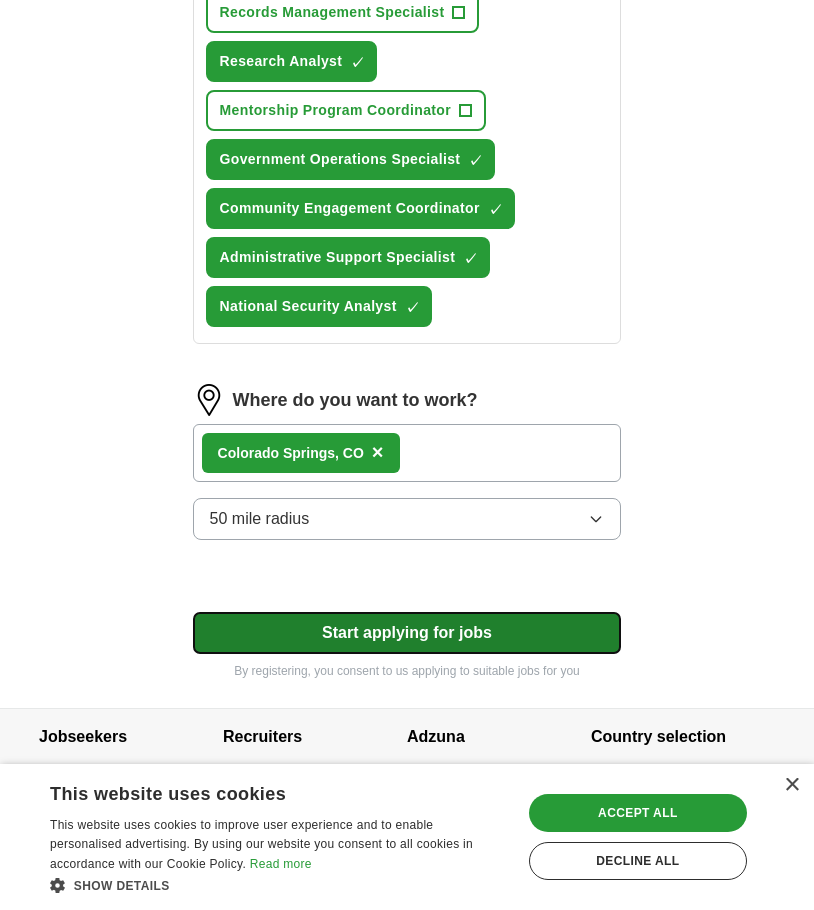 click on "Start applying for jobs" at bounding box center [407, 633] 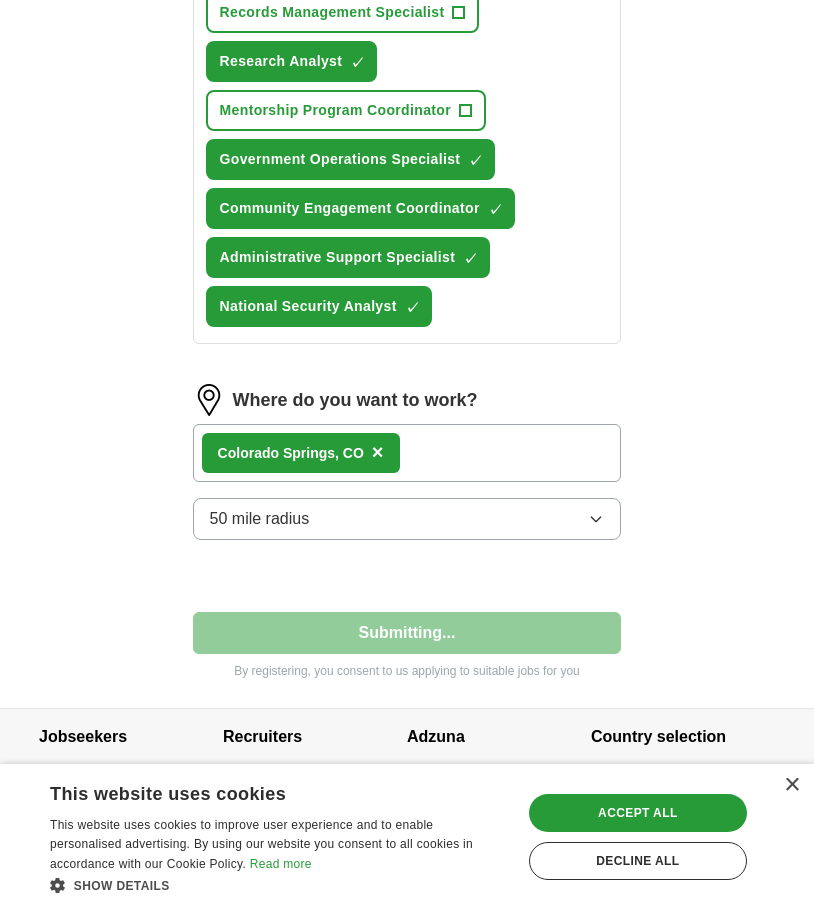 select on "**" 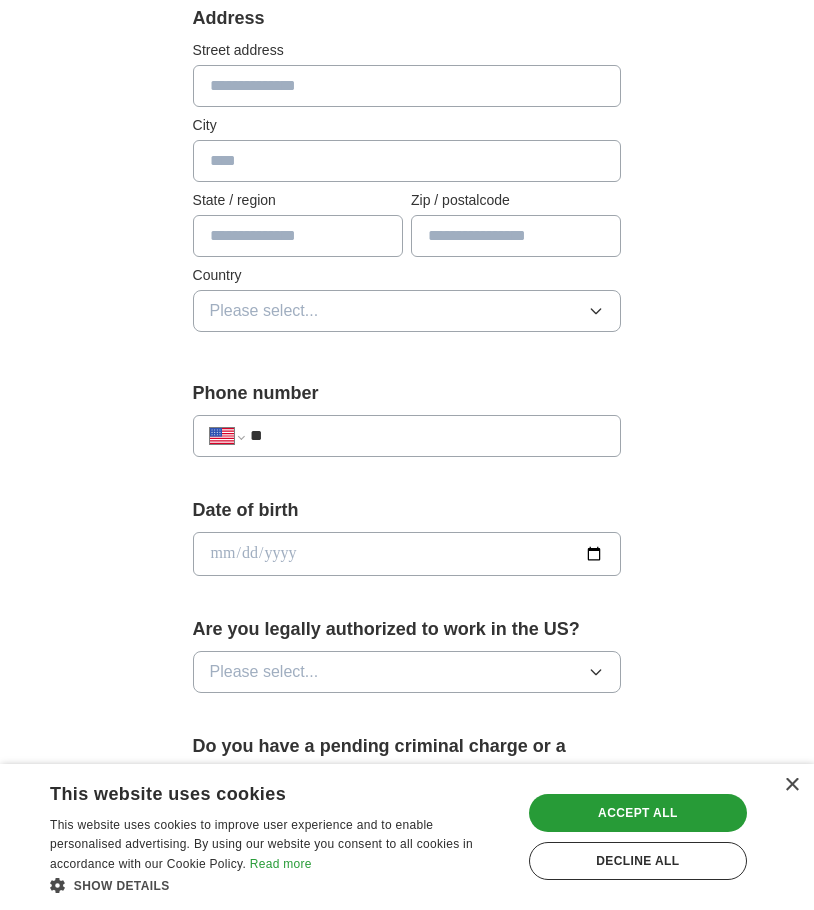 scroll, scrollTop: 467, scrollLeft: 0, axis: vertical 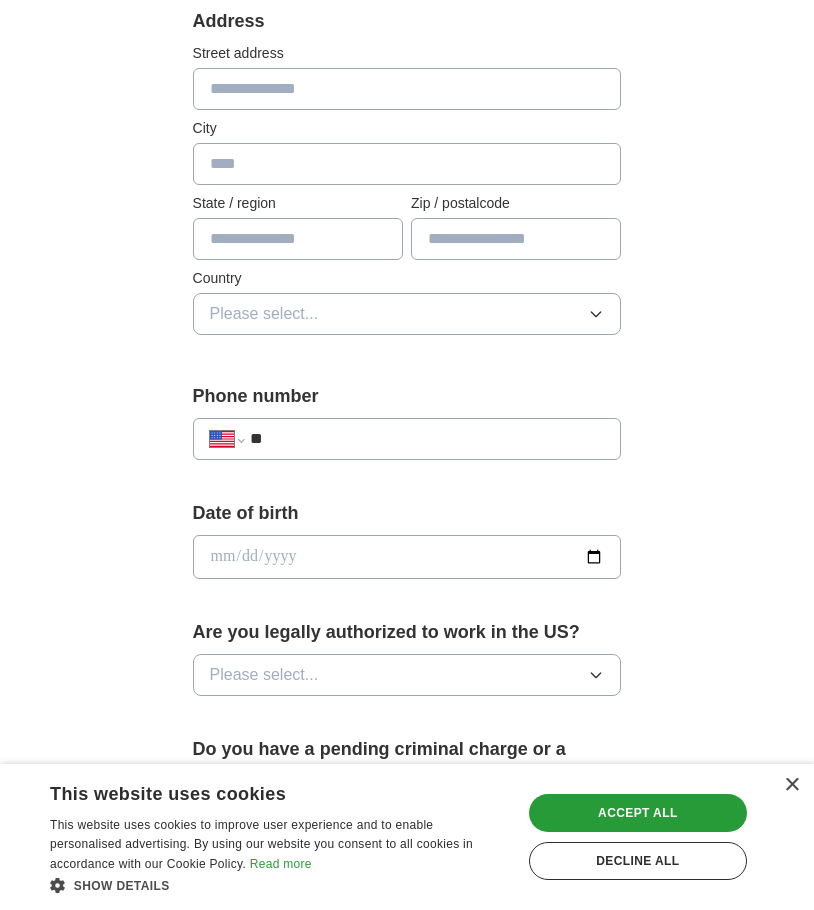 click on "**********" at bounding box center [407, 439] 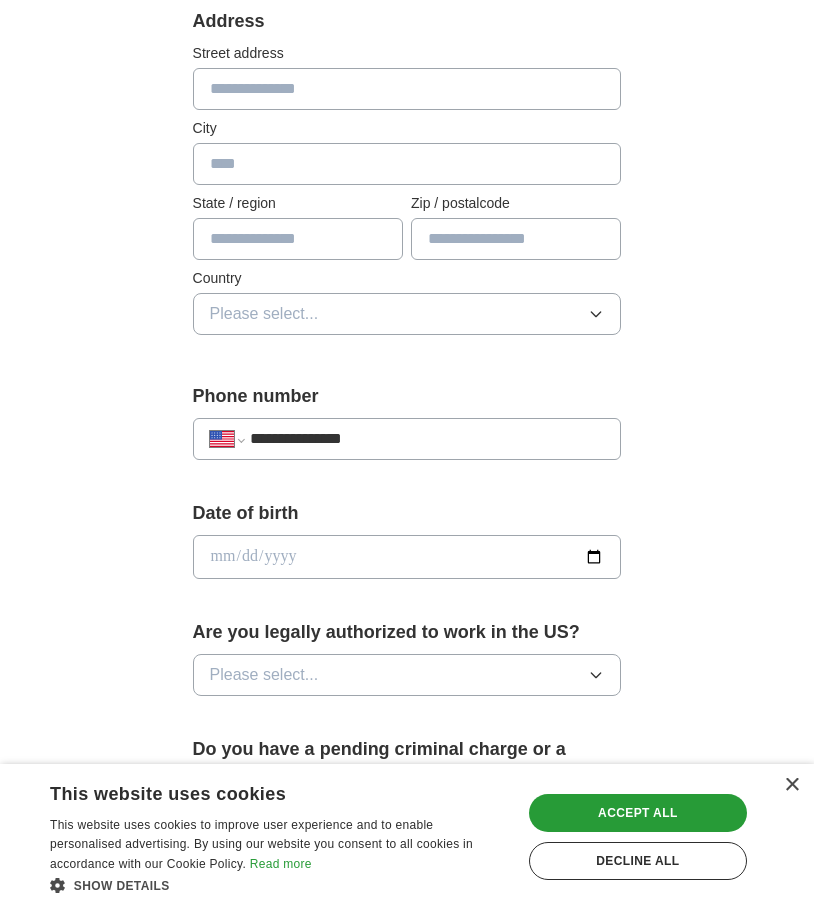 type on "**********" 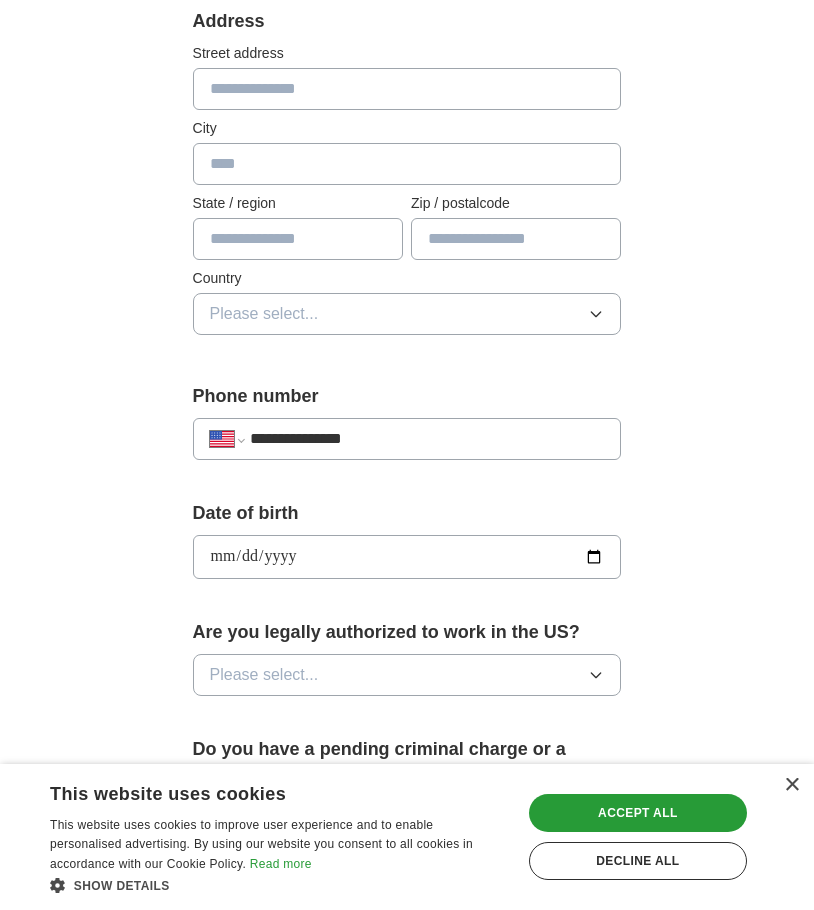 type on "**********" 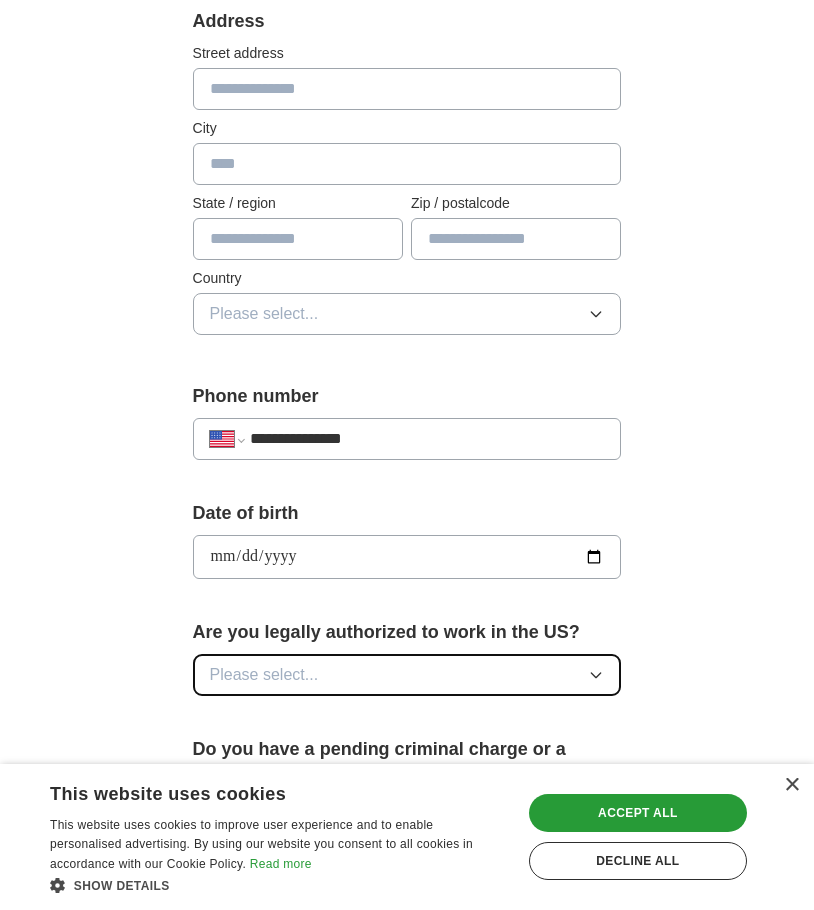 click on "Please select..." at bounding box center (407, 675) 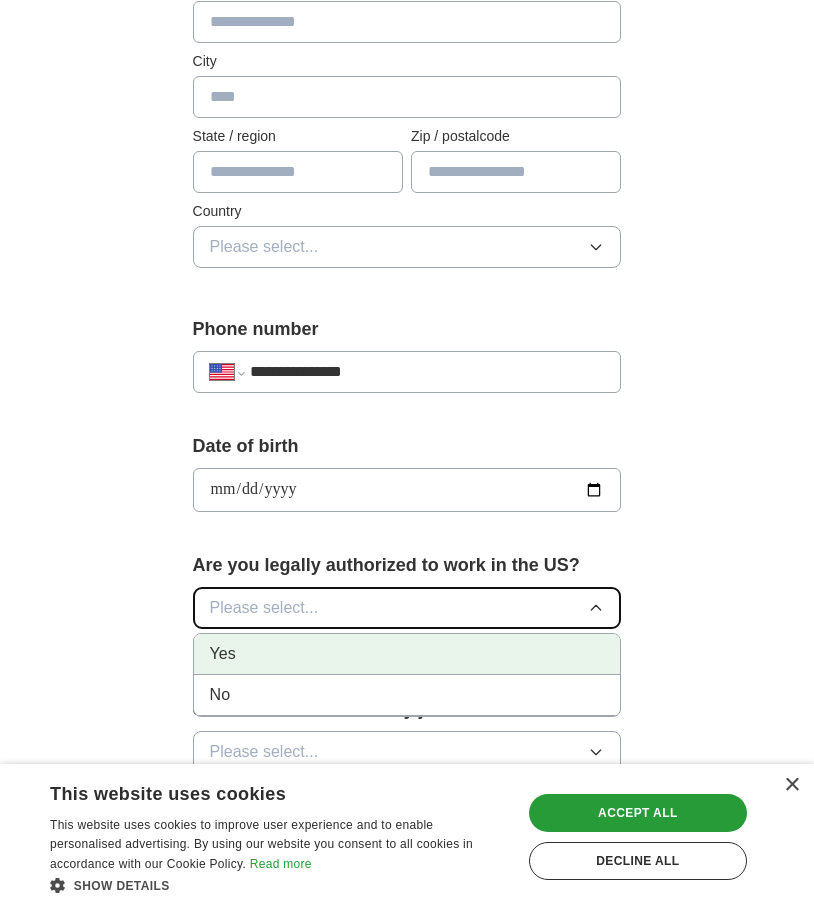 scroll, scrollTop: 567, scrollLeft: 0, axis: vertical 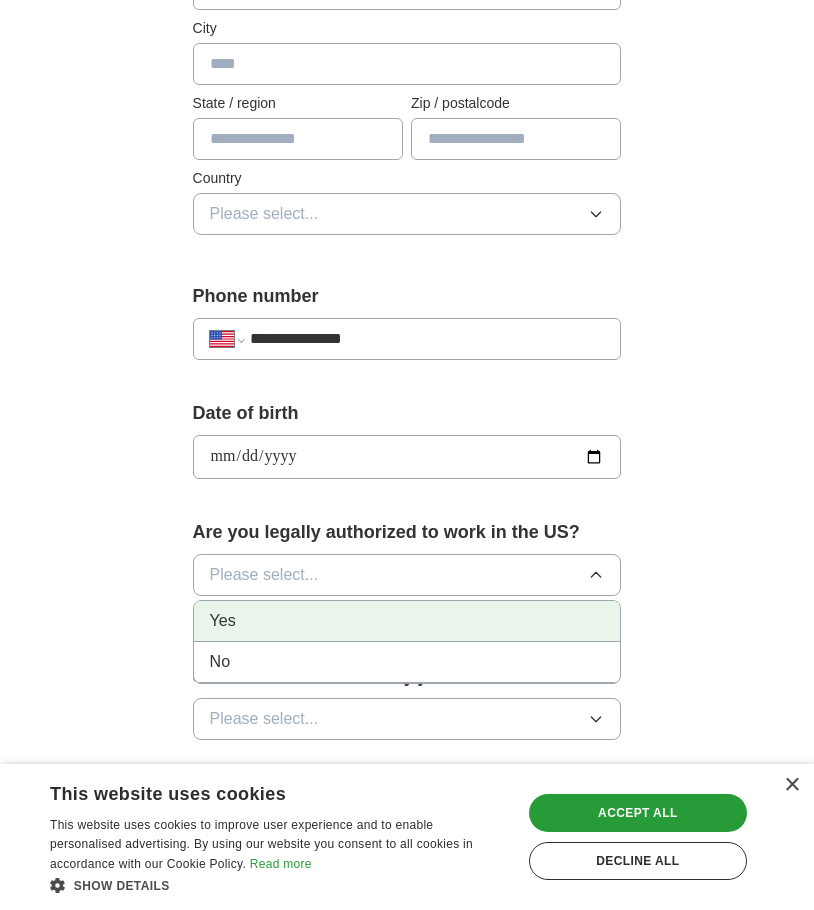 click on "Yes" at bounding box center (407, 621) 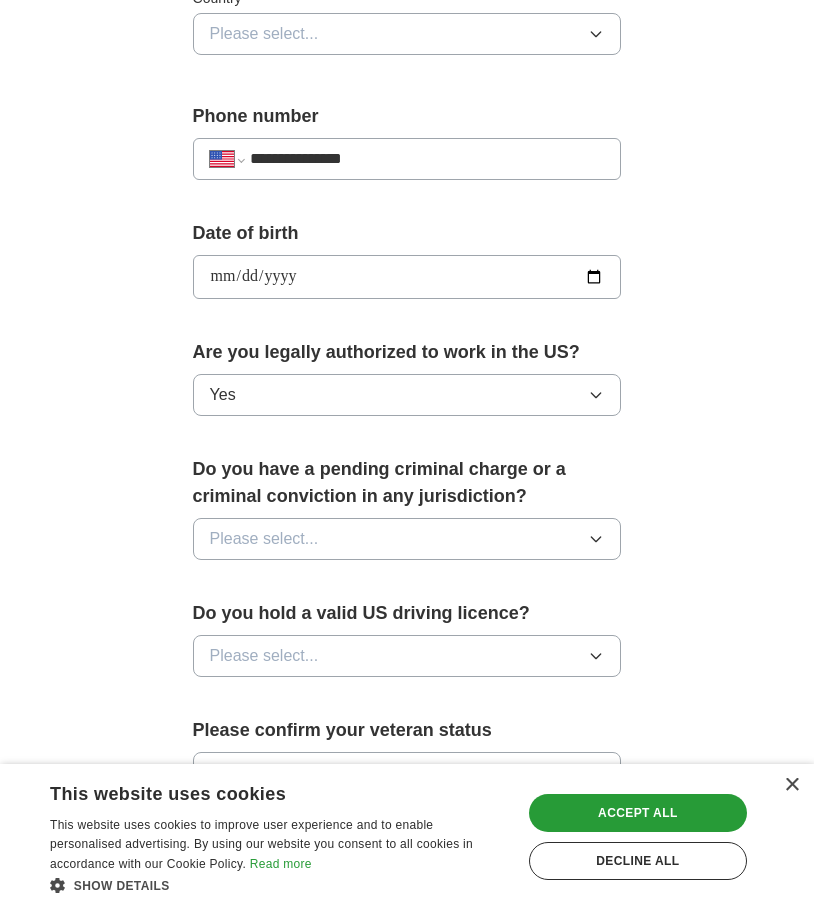 scroll, scrollTop: 767, scrollLeft: 0, axis: vertical 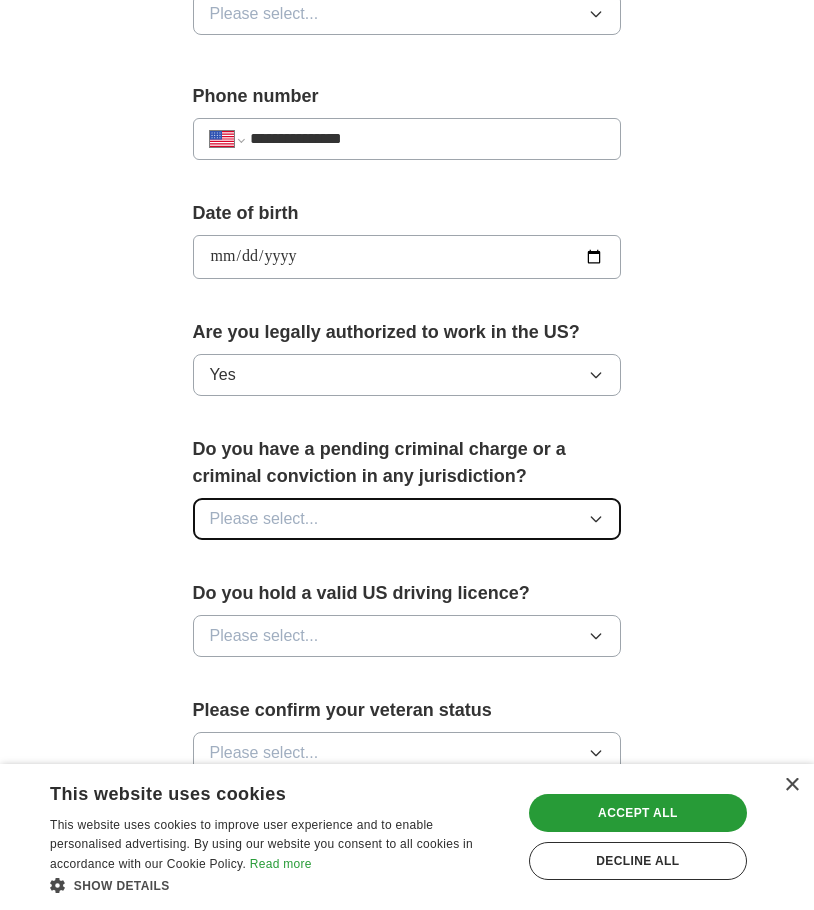 drag, startPoint x: 304, startPoint y: 536, endPoint x: 309, endPoint y: 559, distance: 23.537205 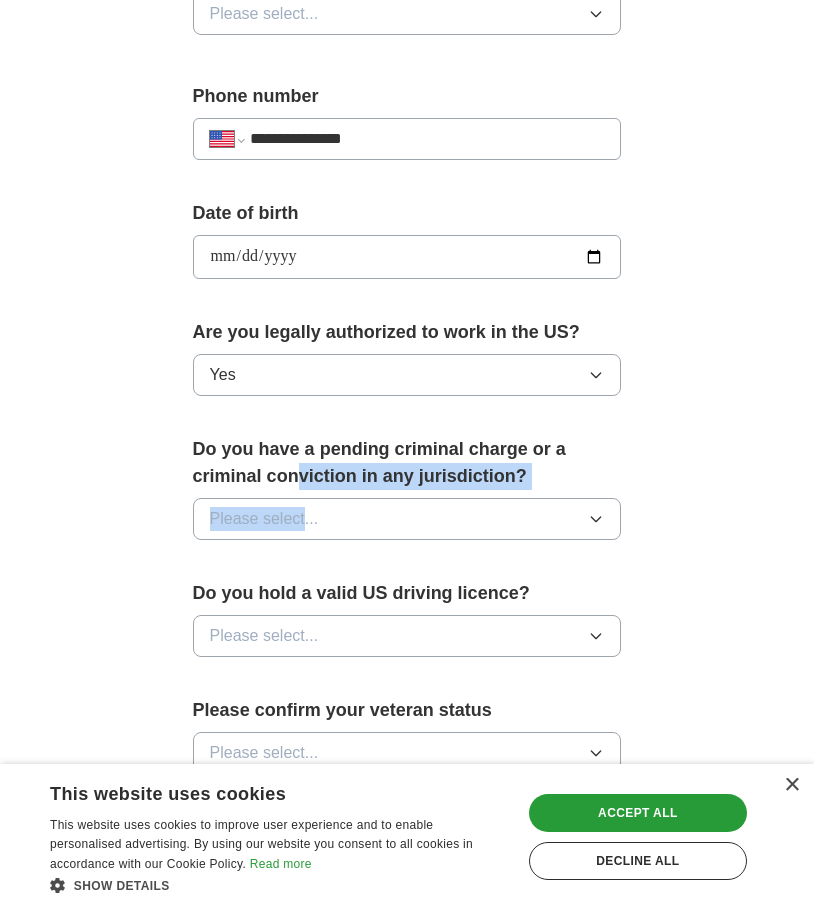drag, startPoint x: 302, startPoint y: 489, endPoint x: 304, endPoint y: 512, distance: 23.086792 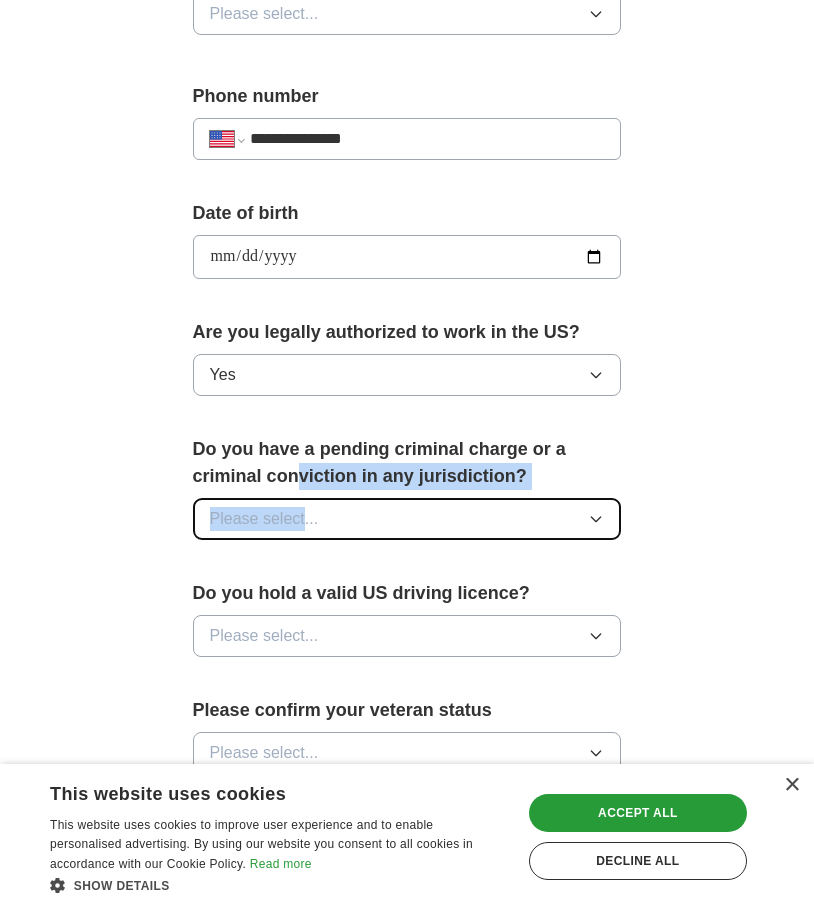 click on "Please select..." at bounding box center [264, 519] 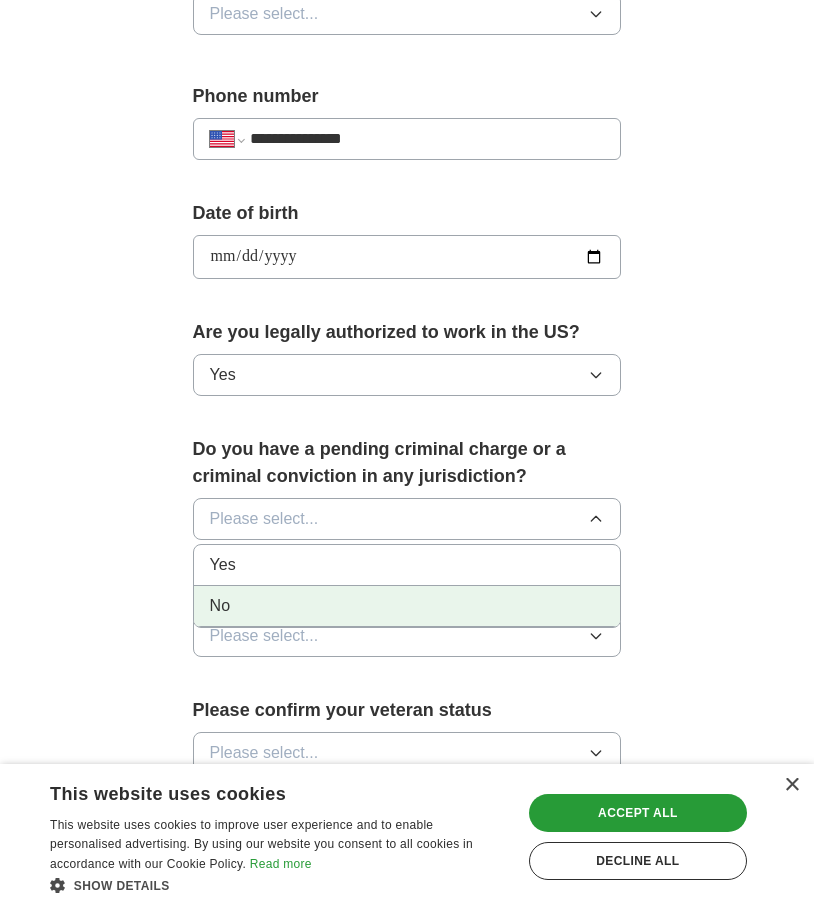 click on "No" at bounding box center [407, 606] 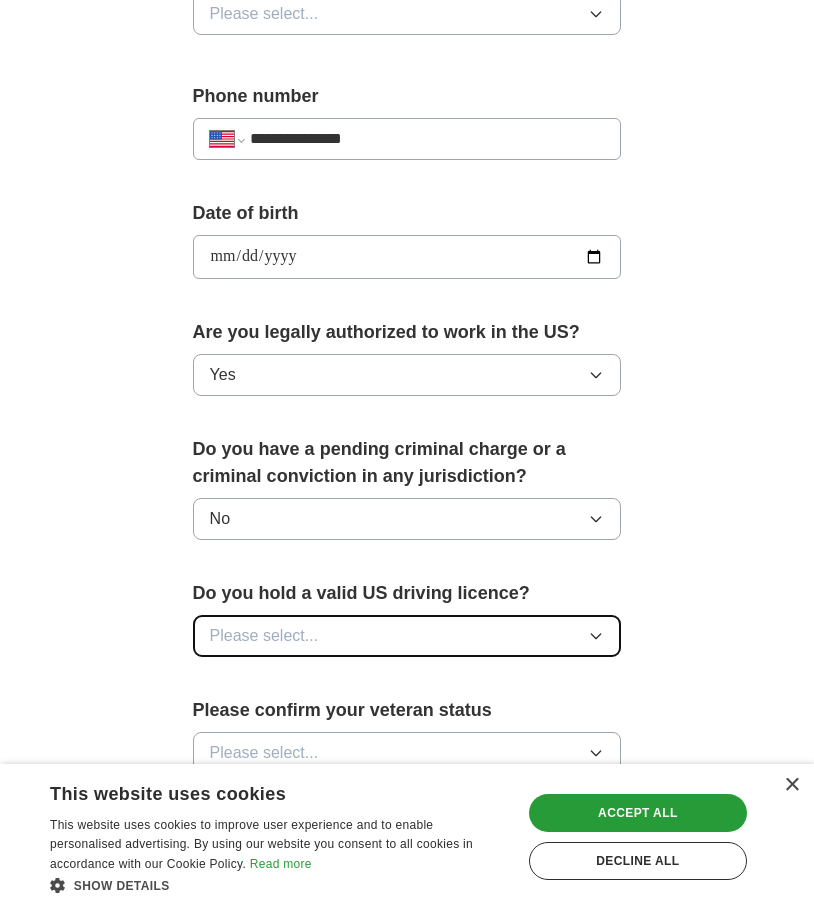 click on "Please select..." at bounding box center [407, 636] 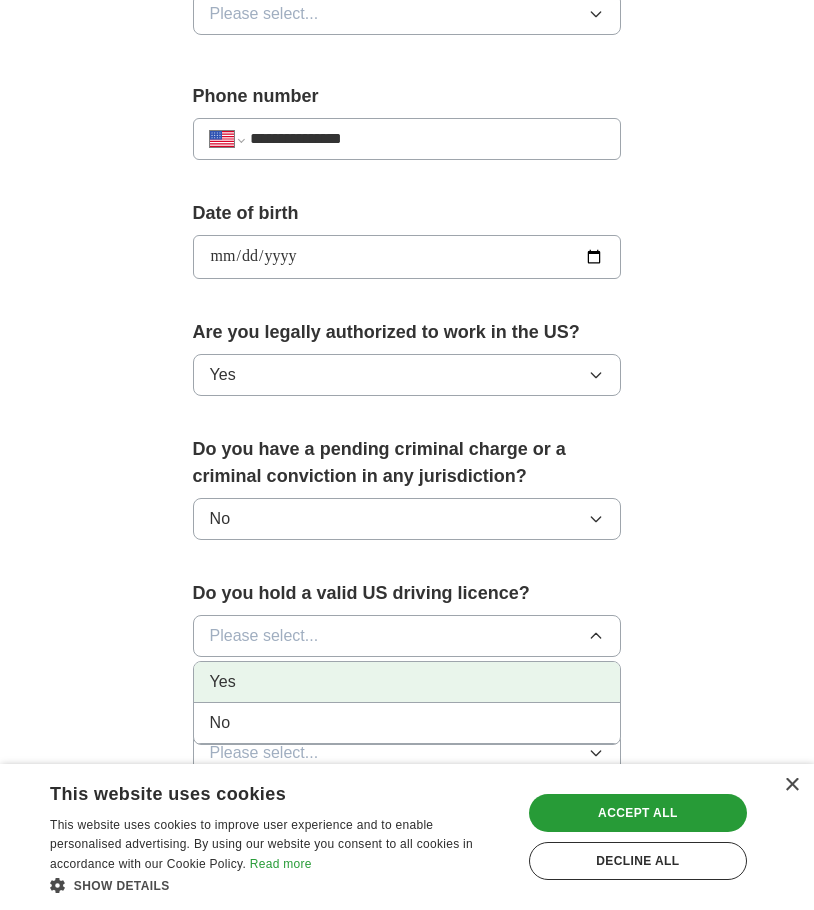 click on "Yes" at bounding box center (407, 682) 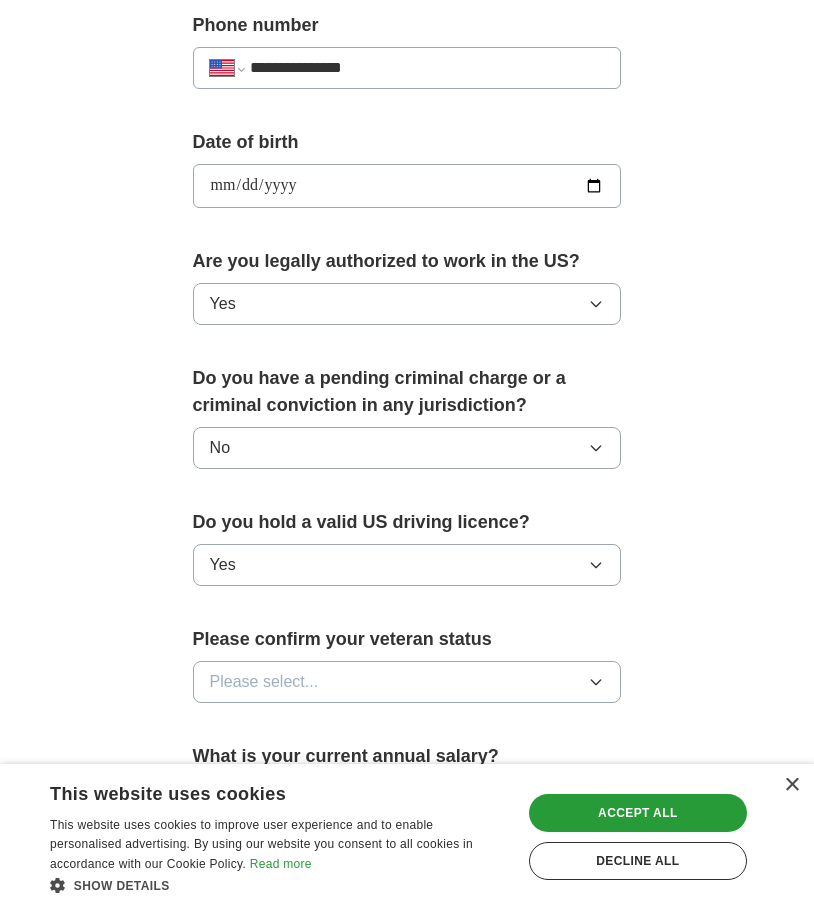 scroll, scrollTop: 967, scrollLeft: 0, axis: vertical 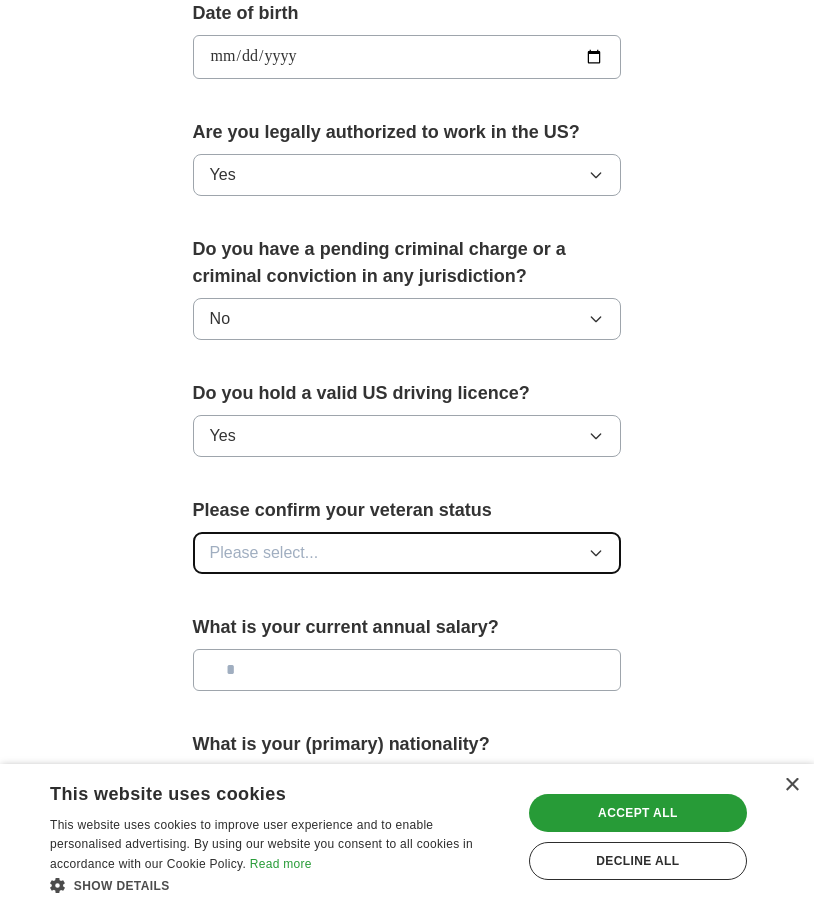 click on "Please select..." at bounding box center (407, 553) 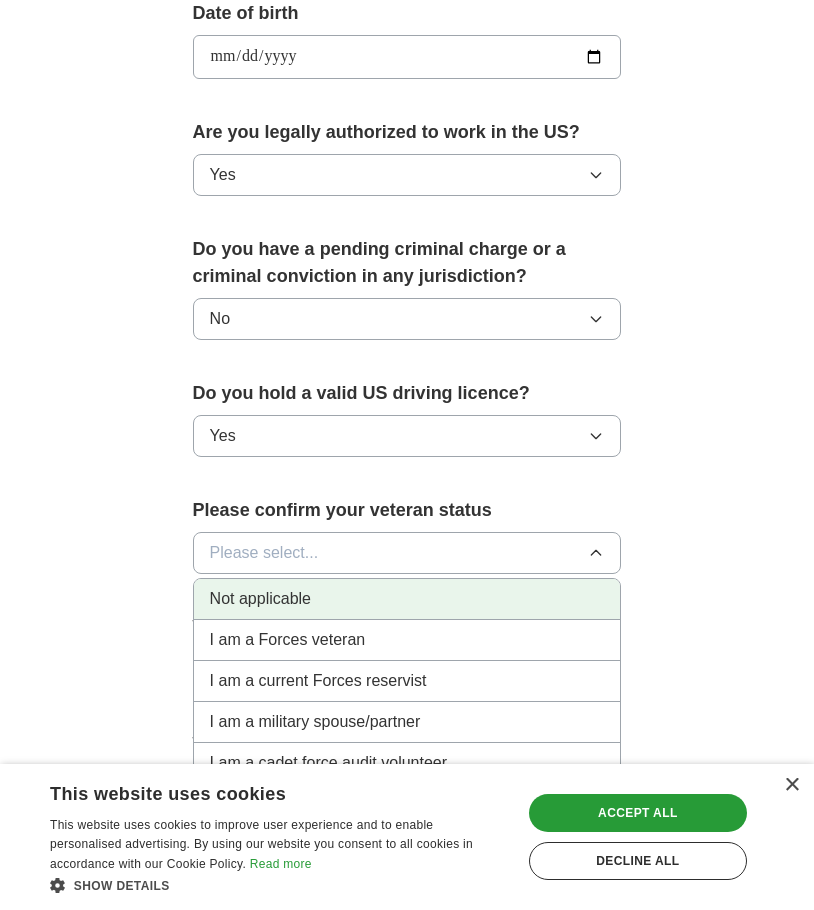 click on "Not applicable" at bounding box center (407, 599) 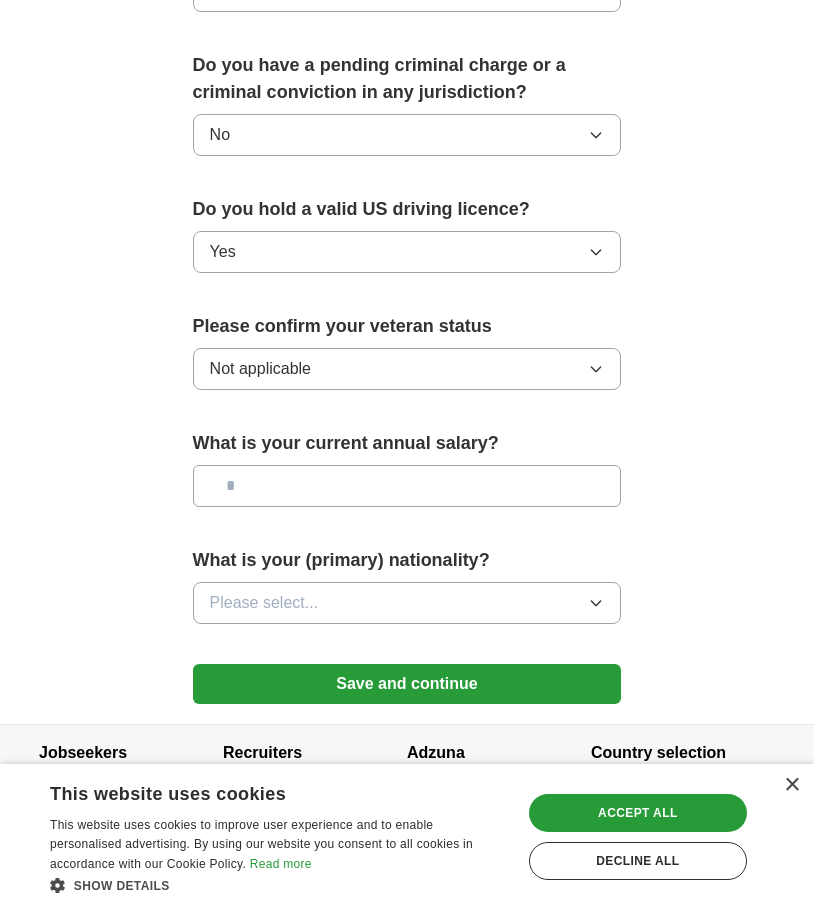 scroll, scrollTop: 1167, scrollLeft: 0, axis: vertical 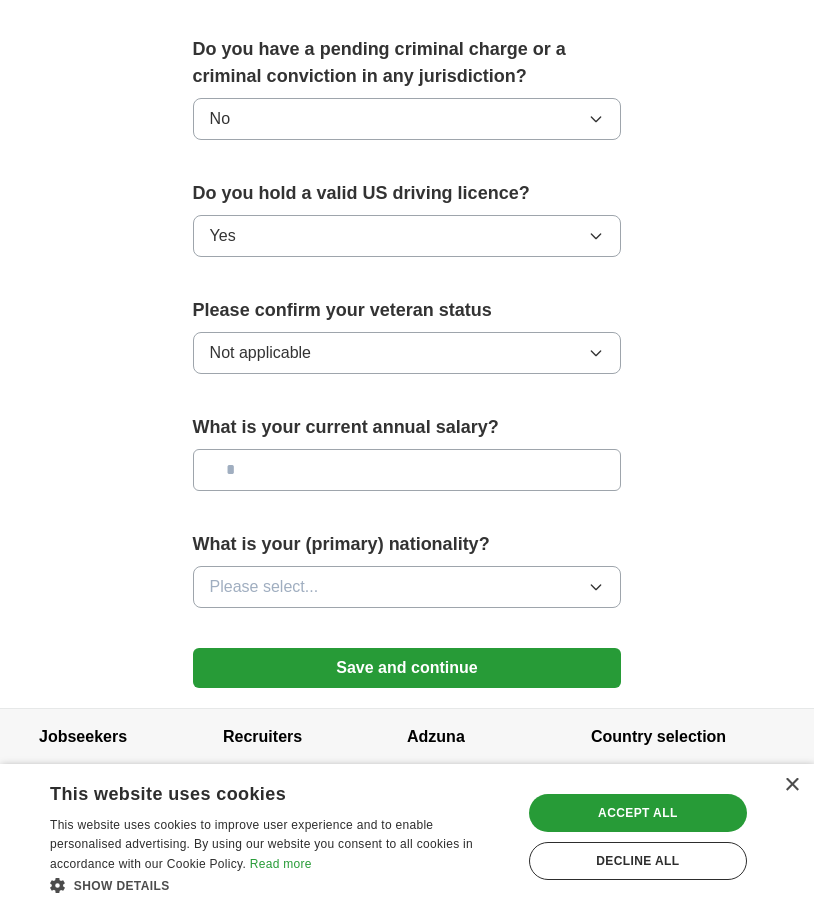 click at bounding box center [407, 470] 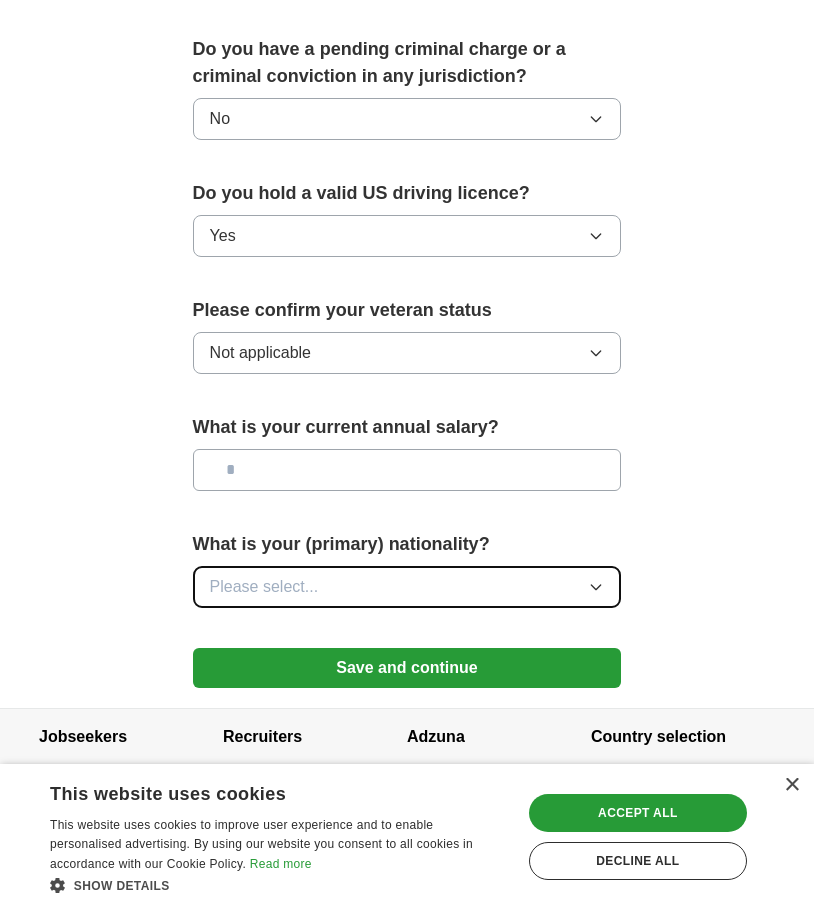 click on "Please select..." at bounding box center [407, 587] 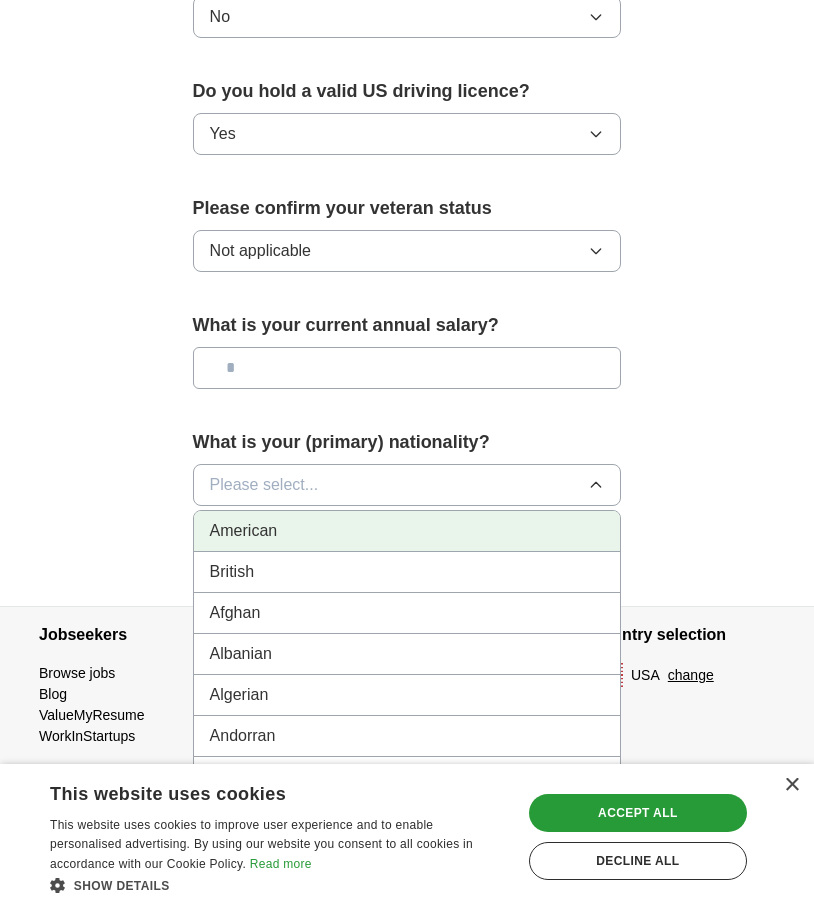 click on "American" at bounding box center (244, 531) 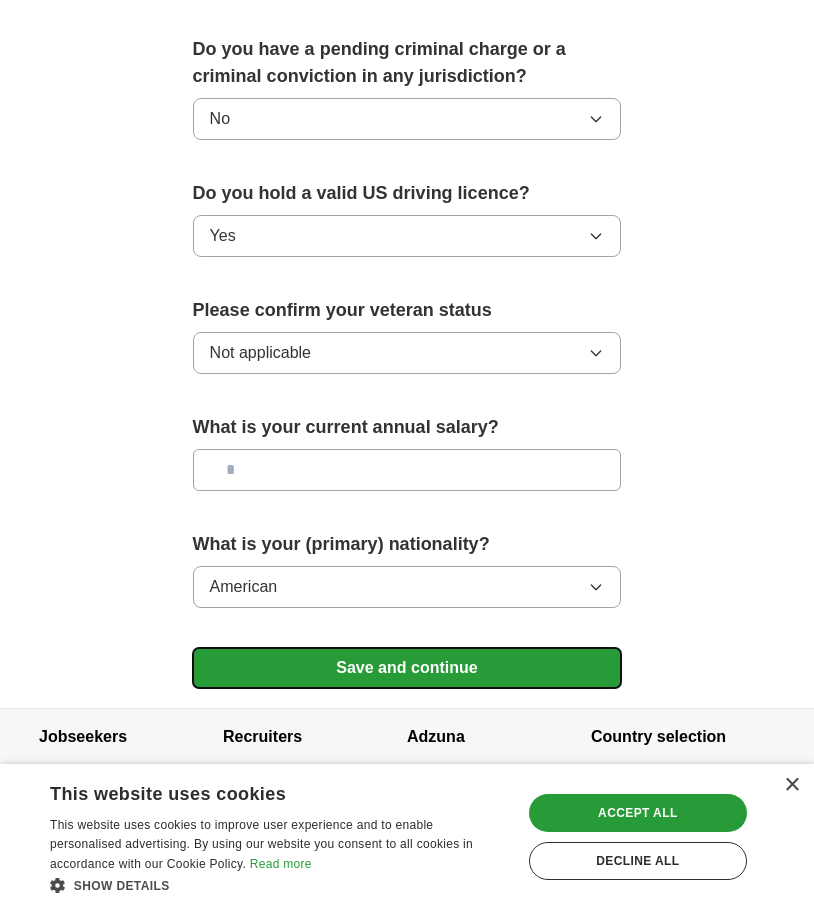 click on "Save and continue" at bounding box center (407, 668) 